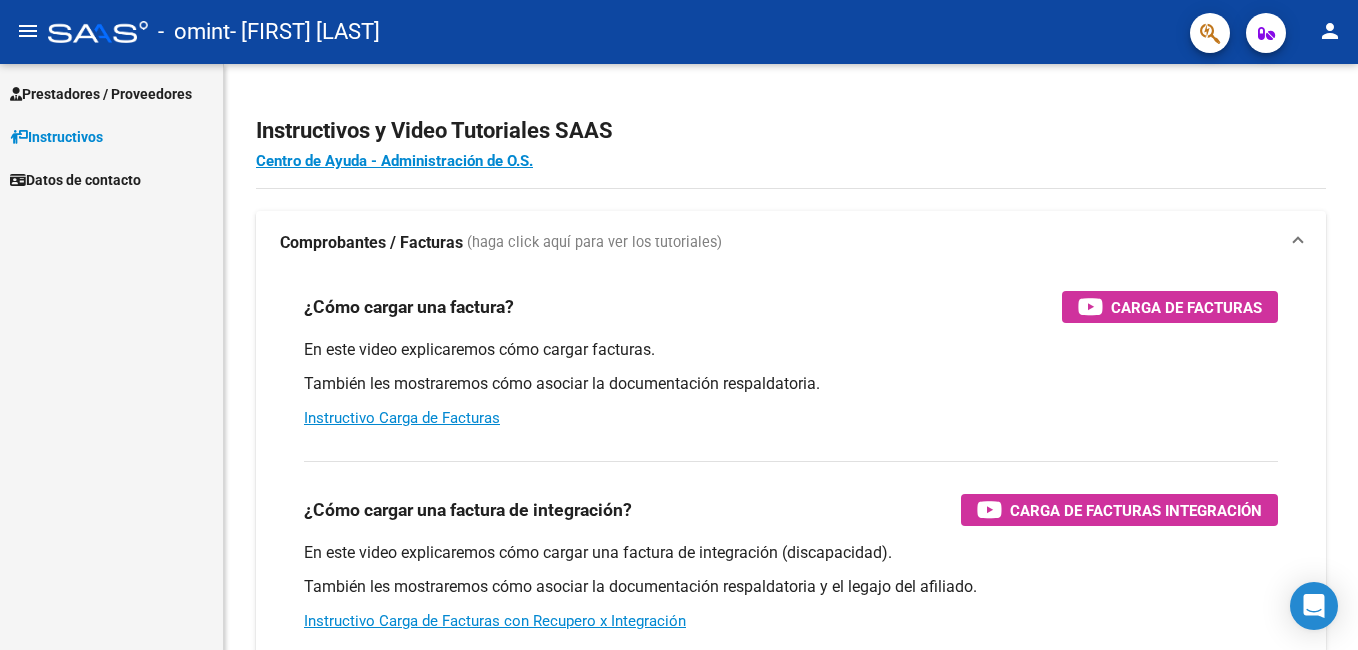 scroll, scrollTop: 0, scrollLeft: 0, axis: both 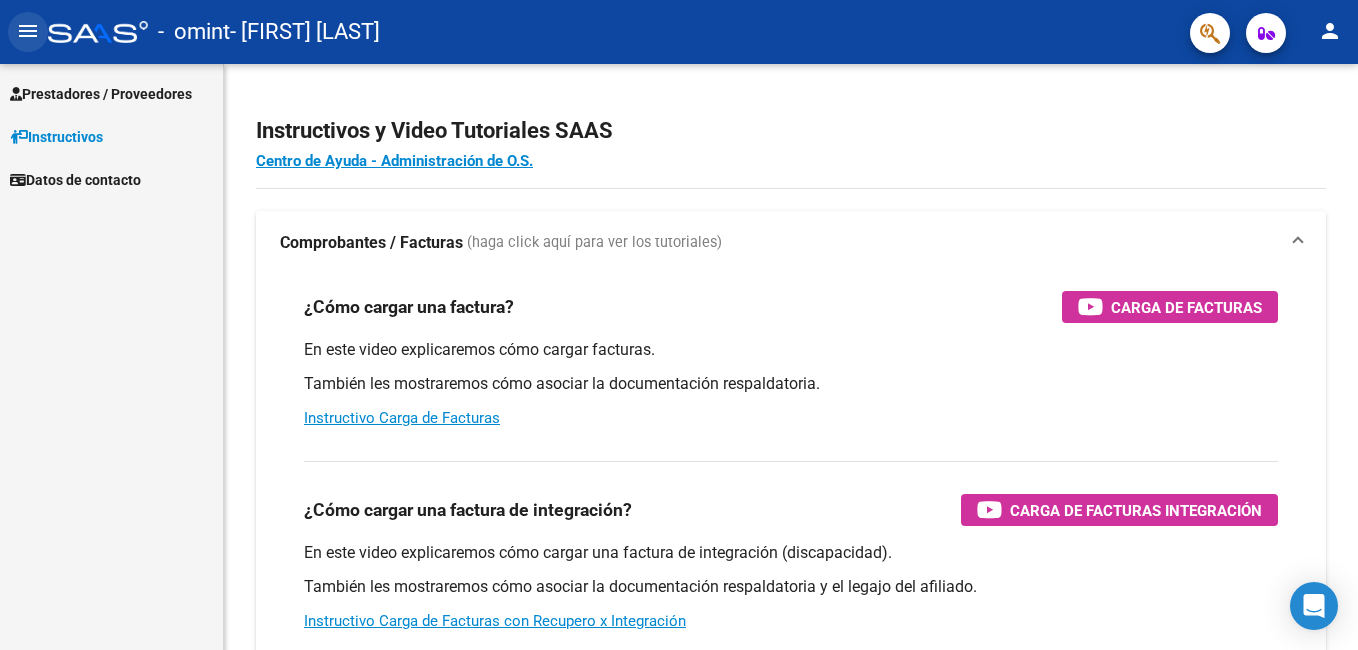 click on "menu" 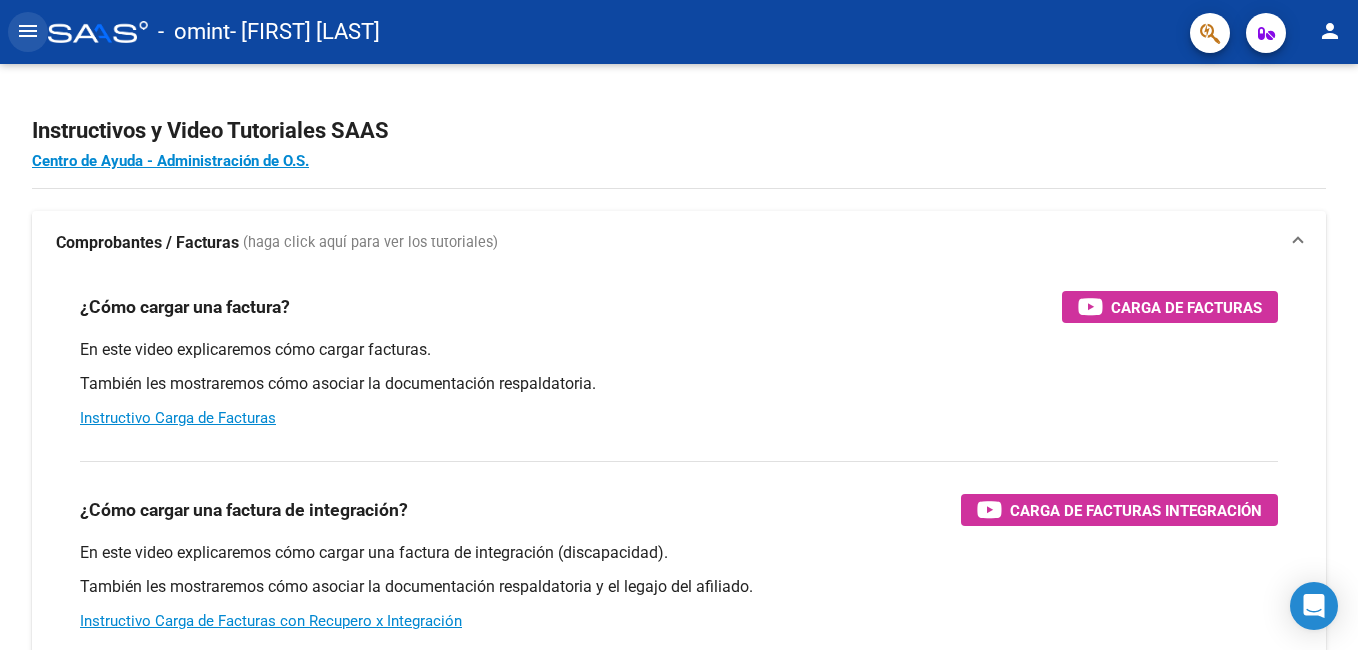 click on "menu" 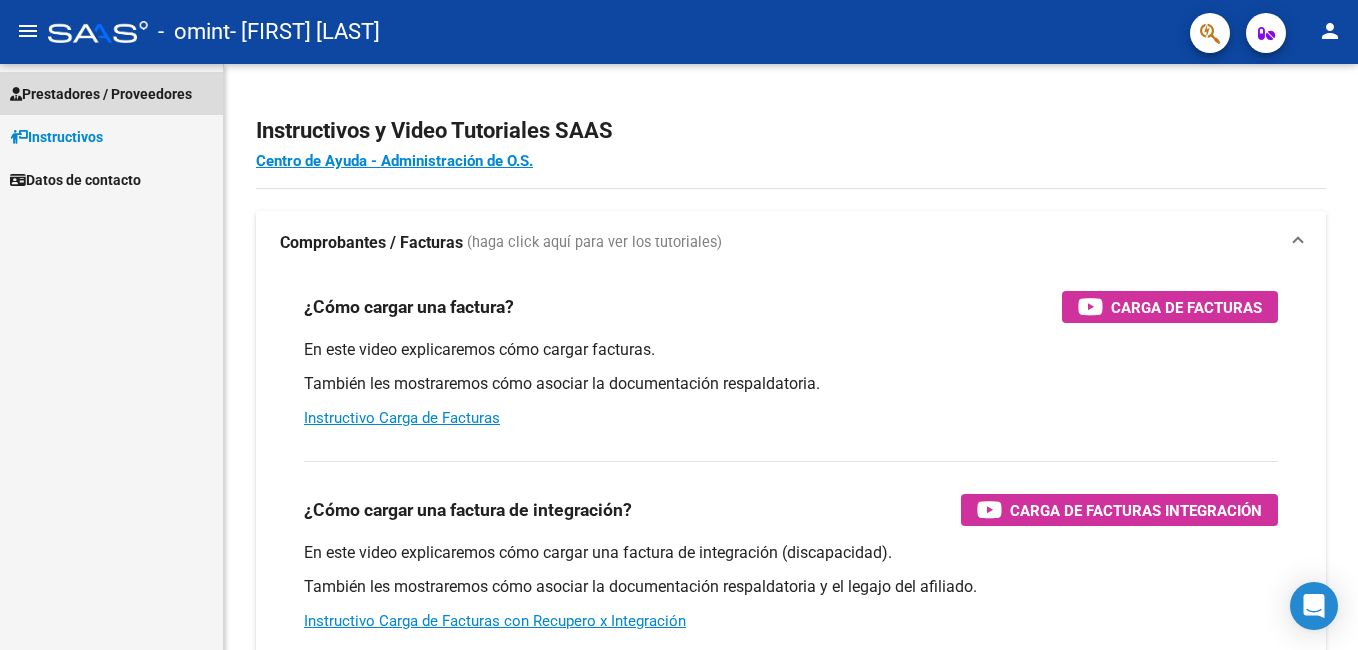 click on "Prestadores / Proveedores" at bounding box center (101, 94) 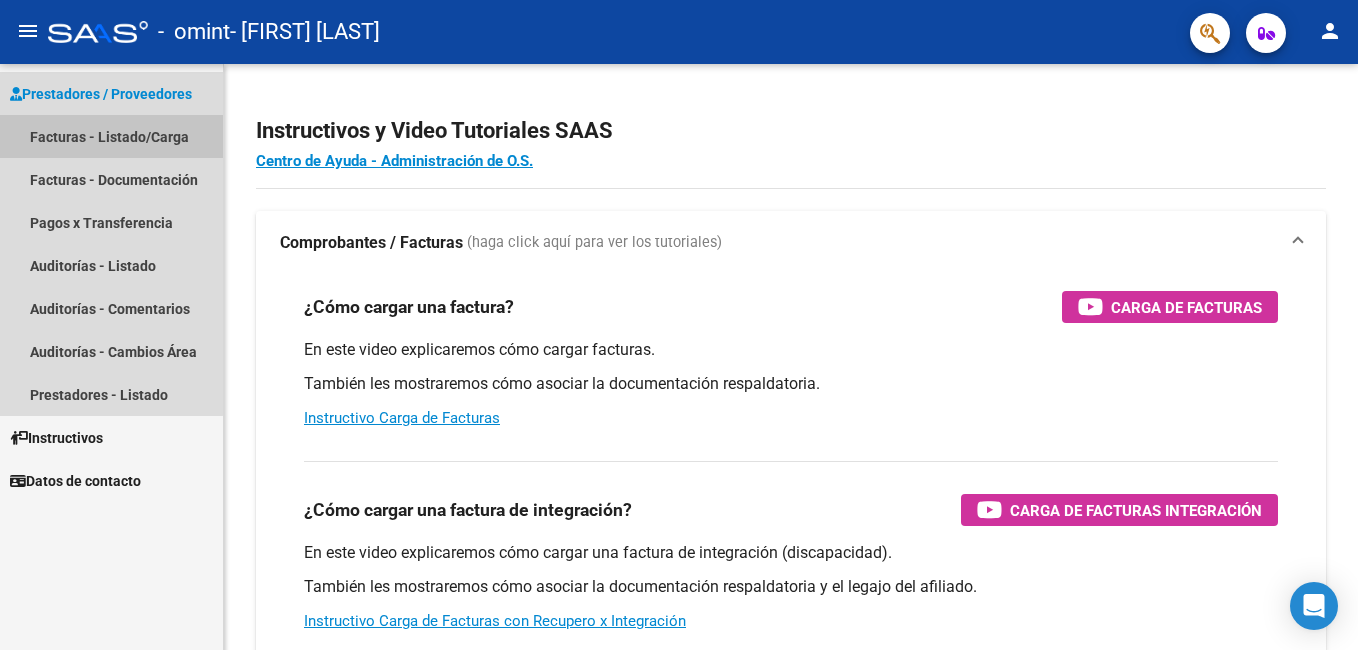 click on "Facturas - Listado/Carga" at bounding box center [111, 136] 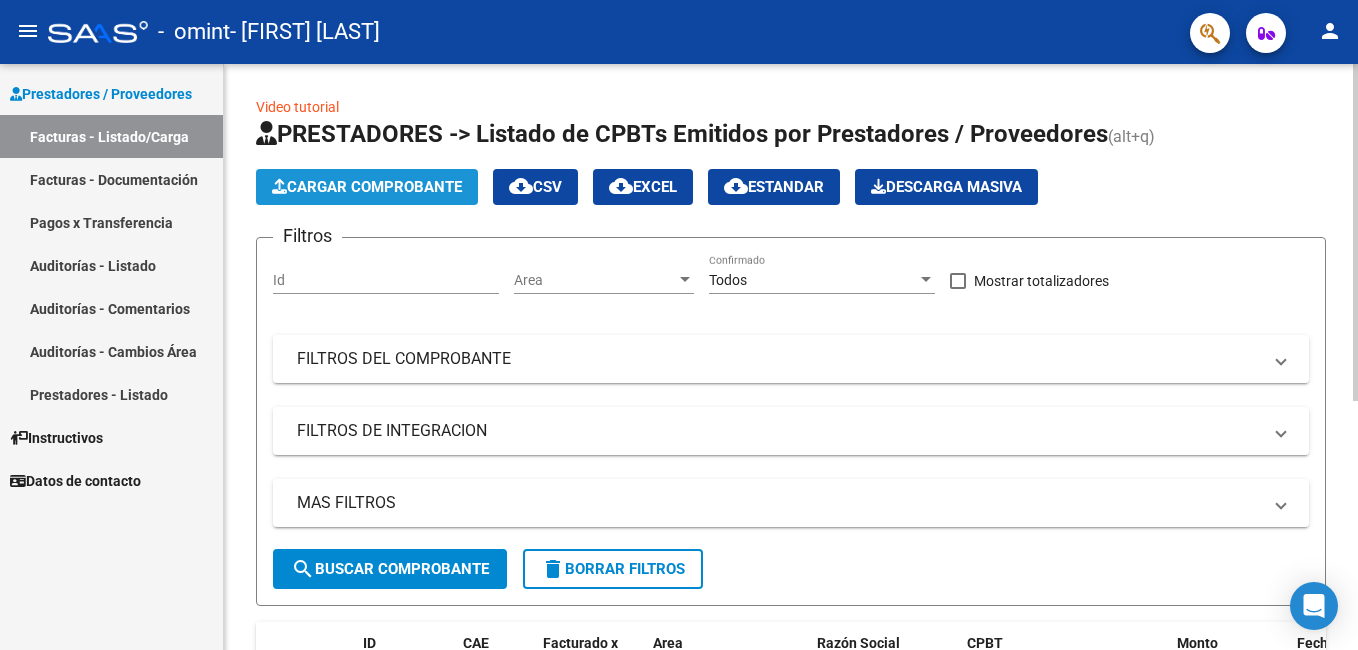 click on "Cargar Comprobante" 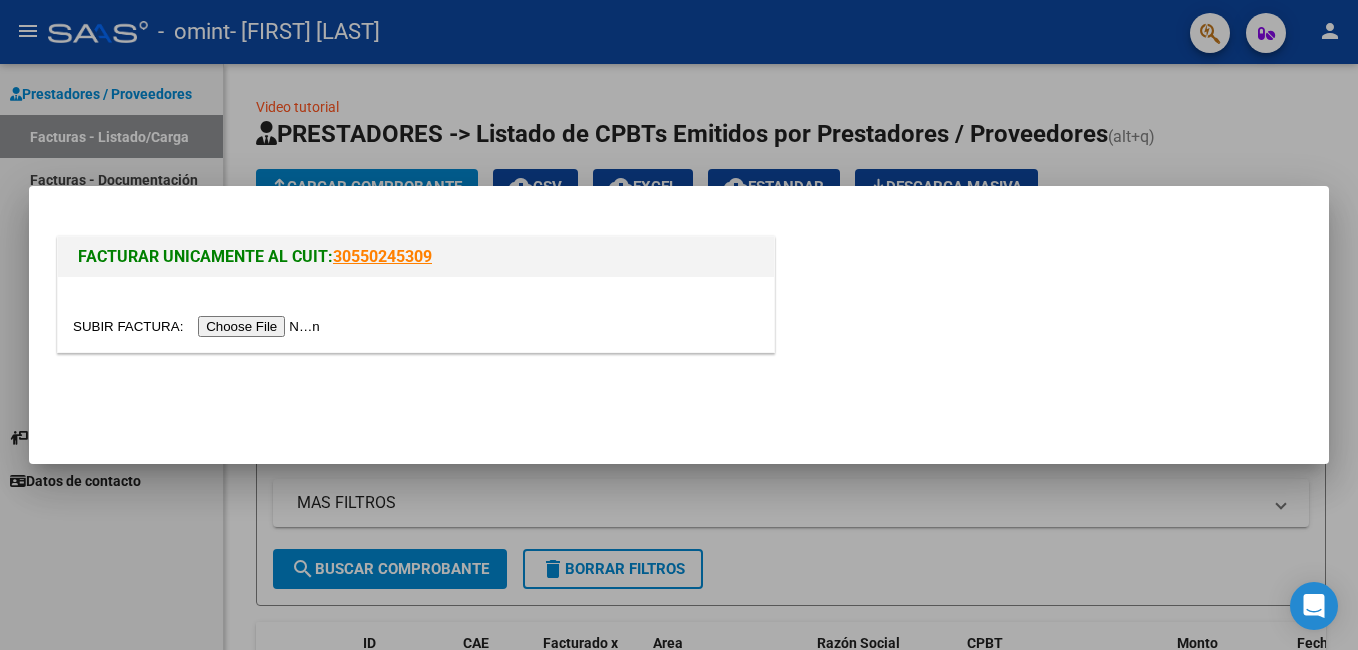 click at bounding box center [679, 325] 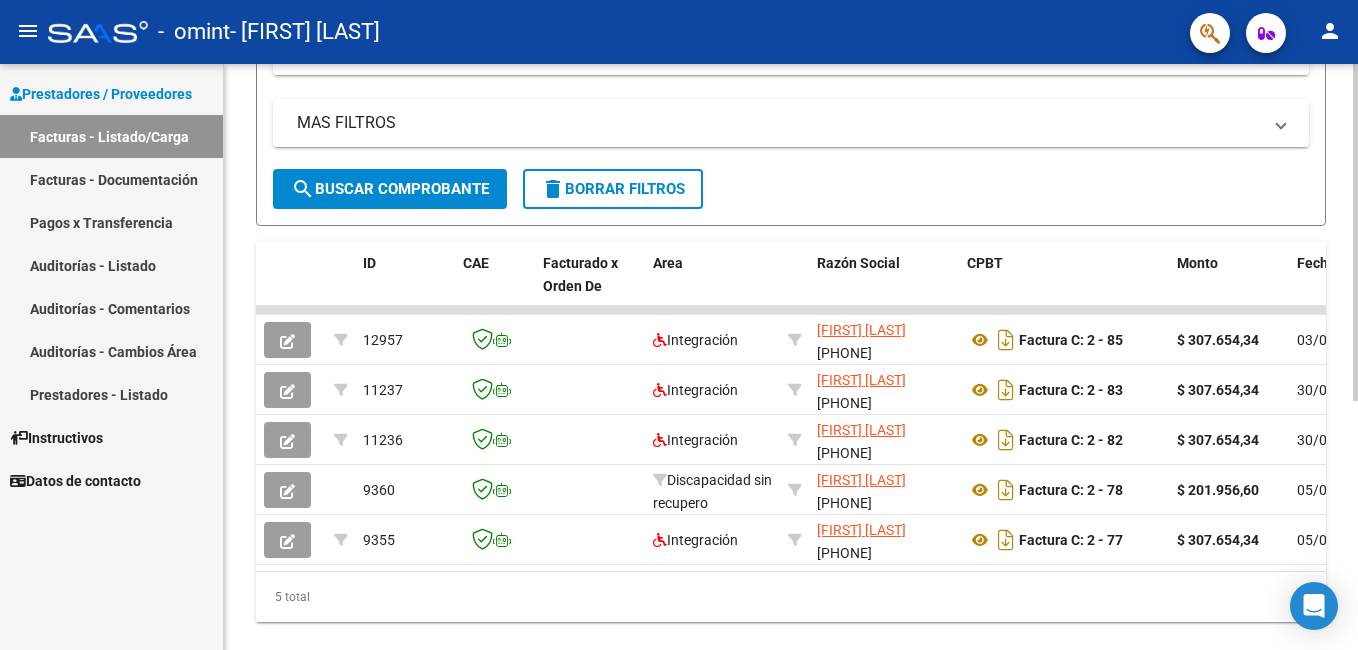 scroll, scrollTop: 382, scrollLeft: 0, axis: vertical 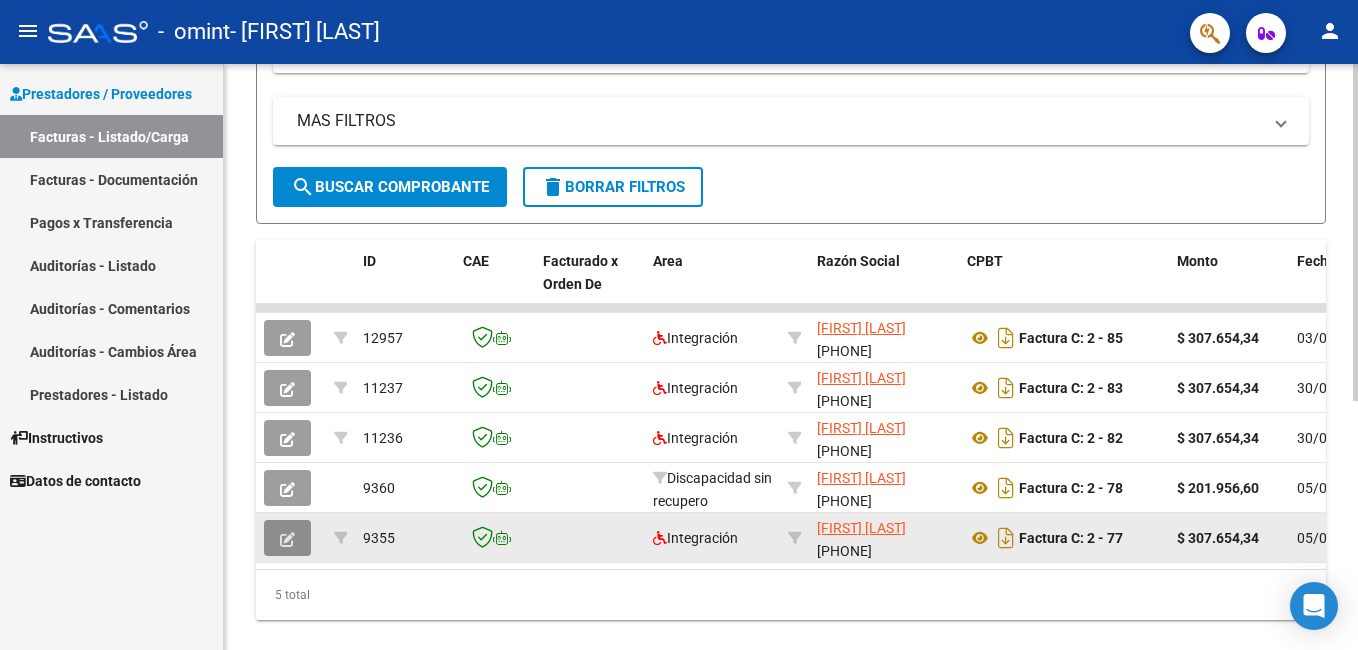 click 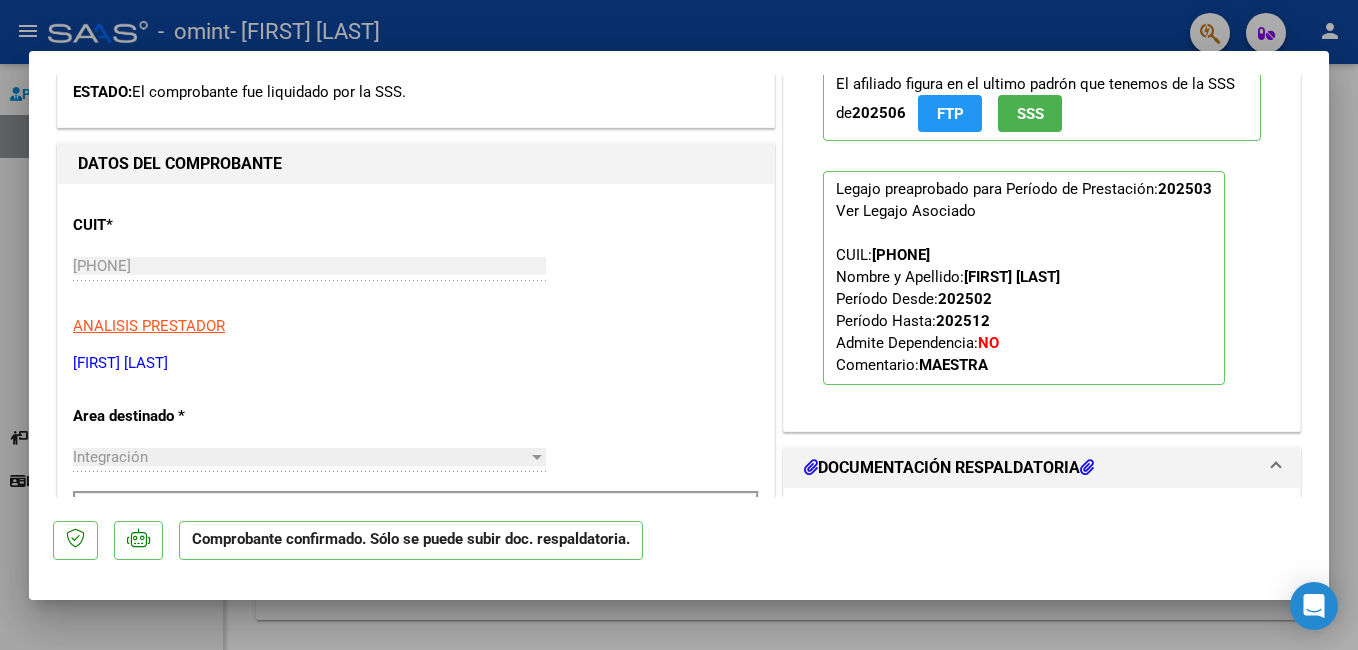scroll, scrollTop: 0, scrollLeft: 0, axis: both 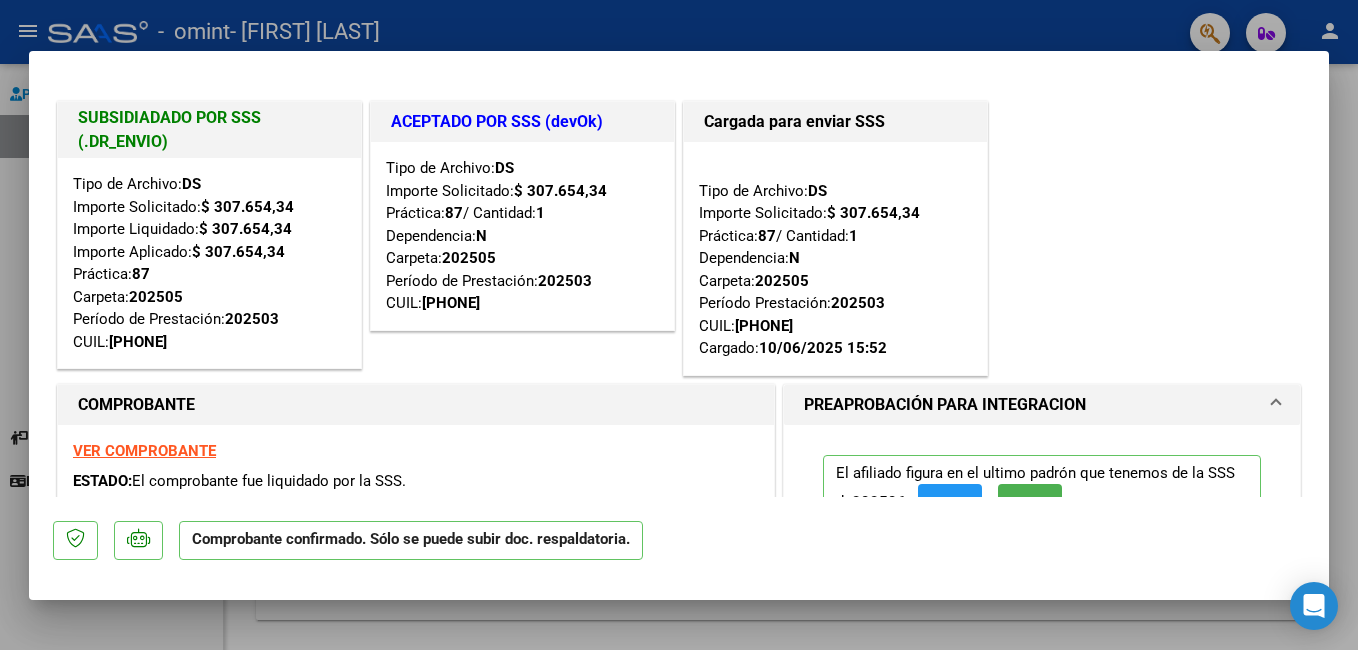 click at bounding box center [679, 325] 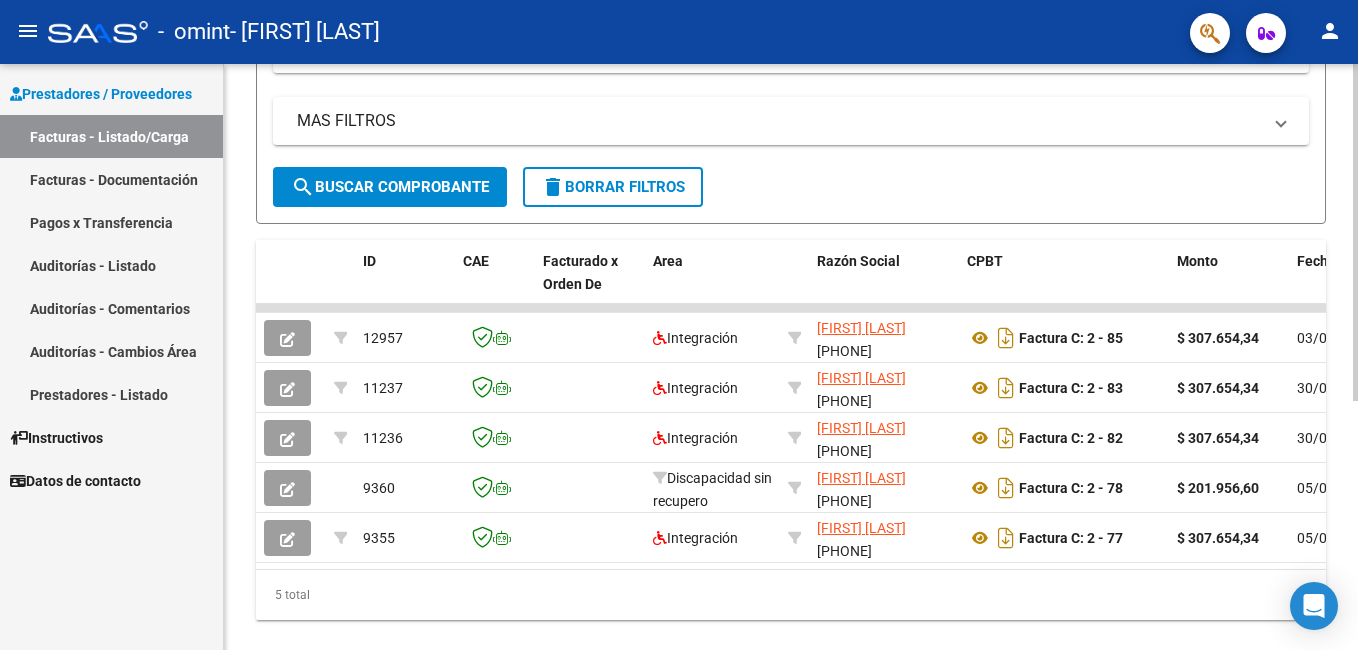scroll, scrollTop: 0, scrollLeft: 0, axis: both 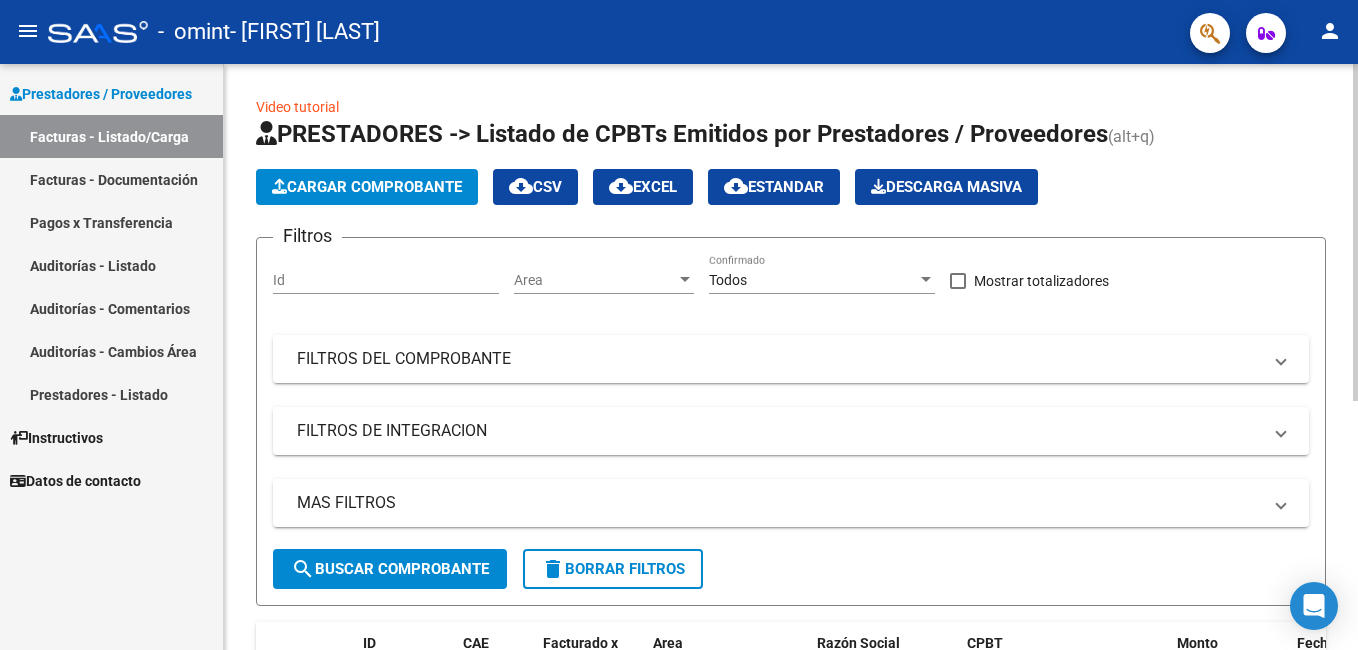 click 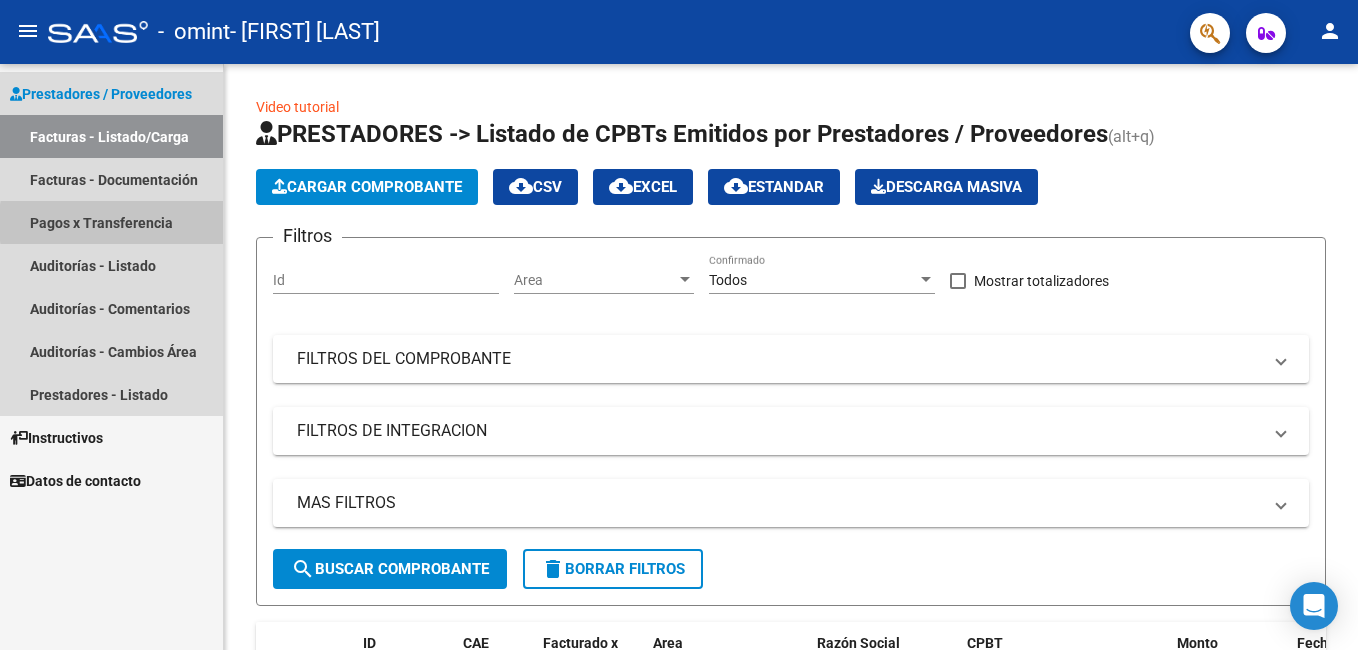 click on "Pagos x Transferencia" at bounding box center [111, 222] 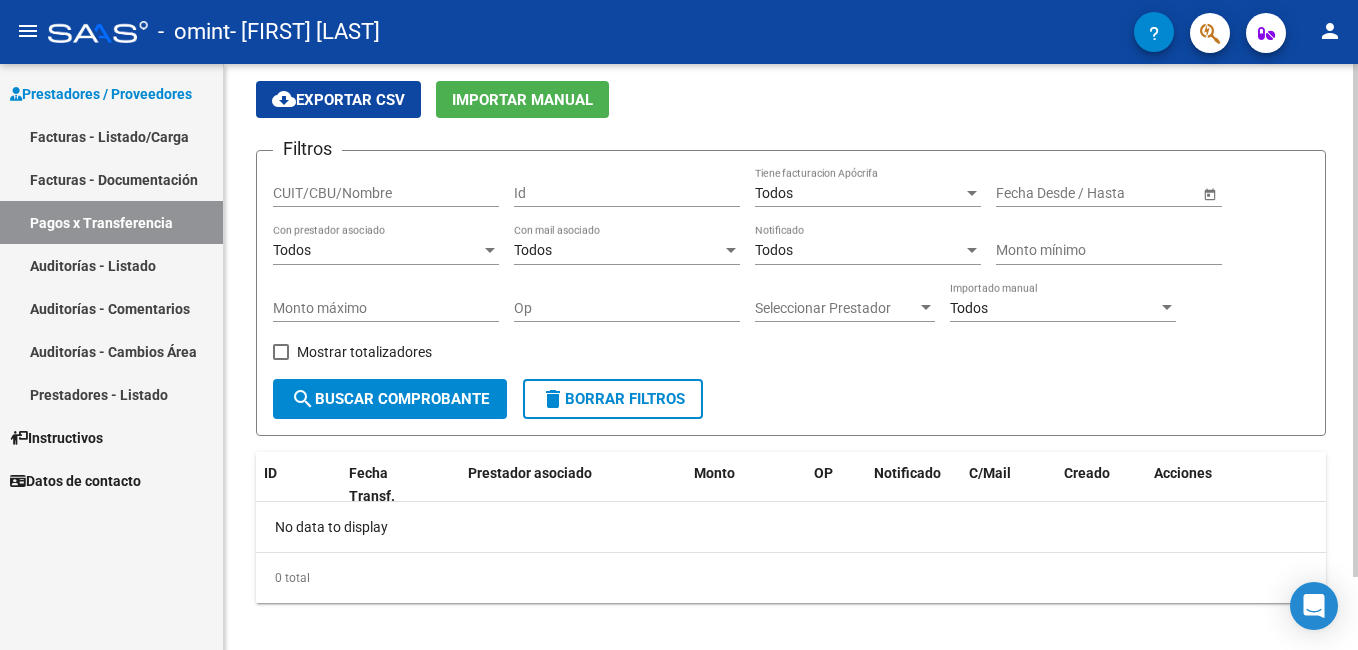 scroll, scrollTop: 0, scrollLeft: 0, axis: both 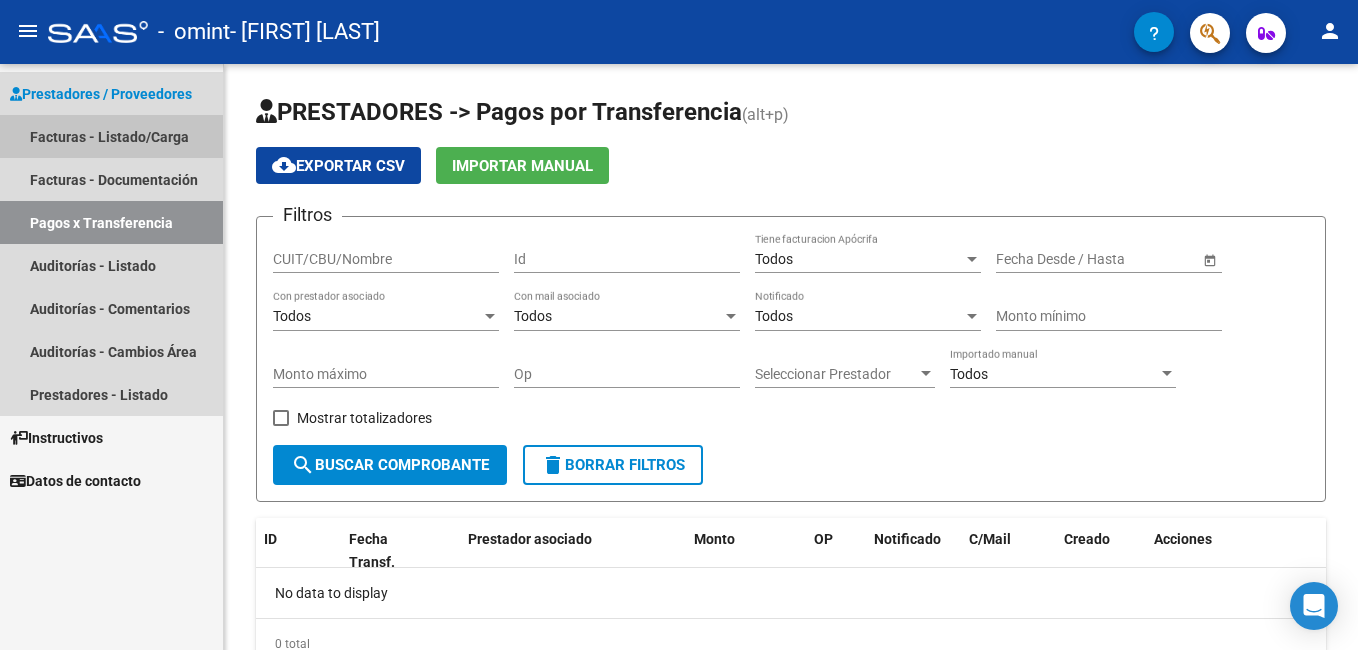 click on "Facturas - Listado/Carga" at bounding box center (111, 136) 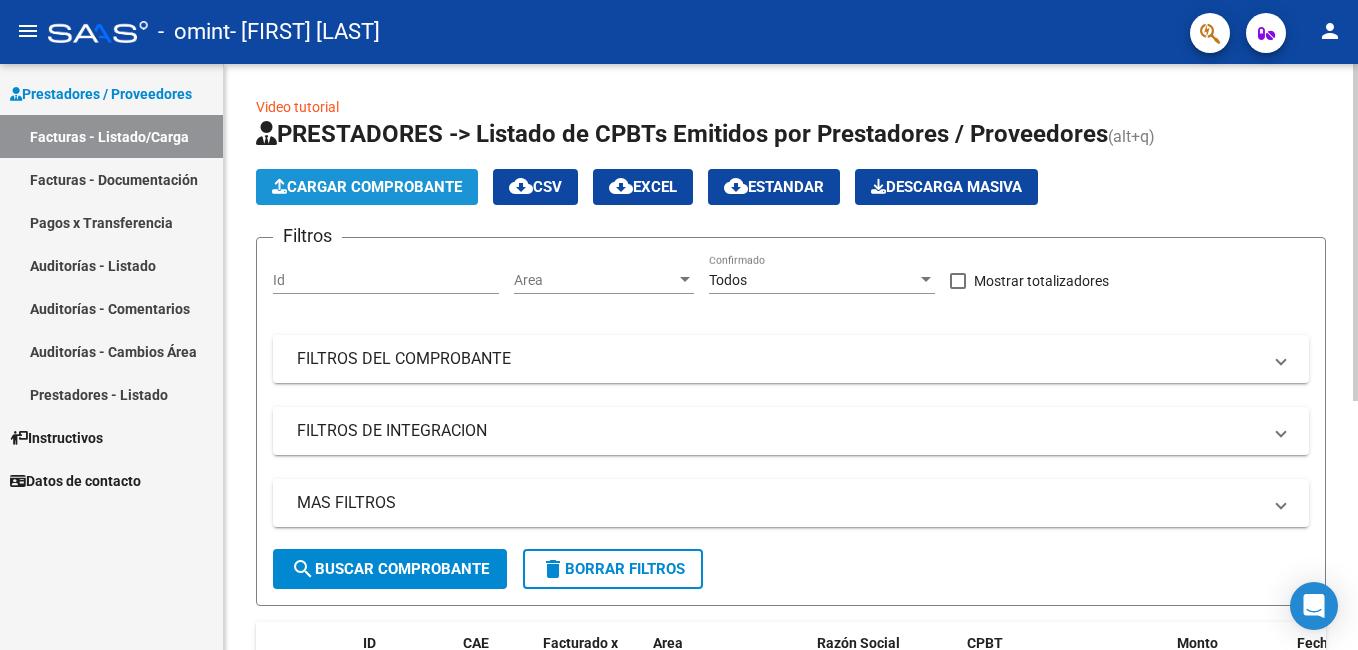 click on "Cargar Comprobante" 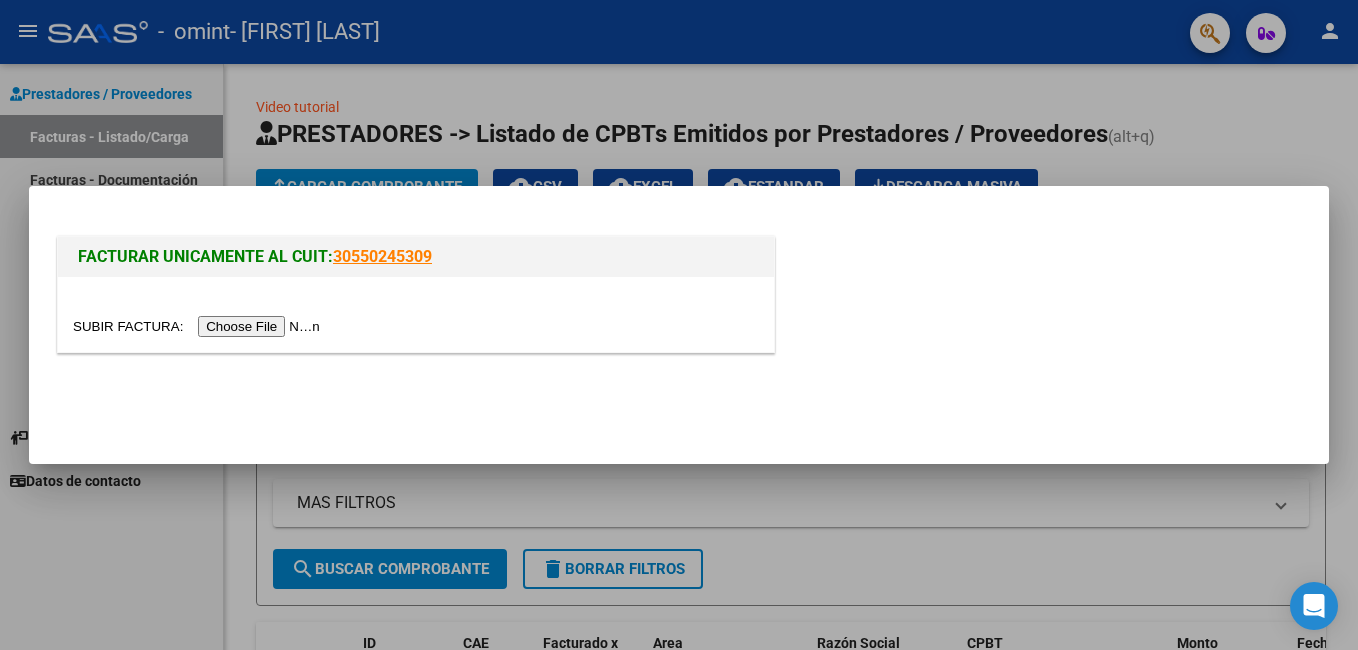 click at bounding box center (199, 326) 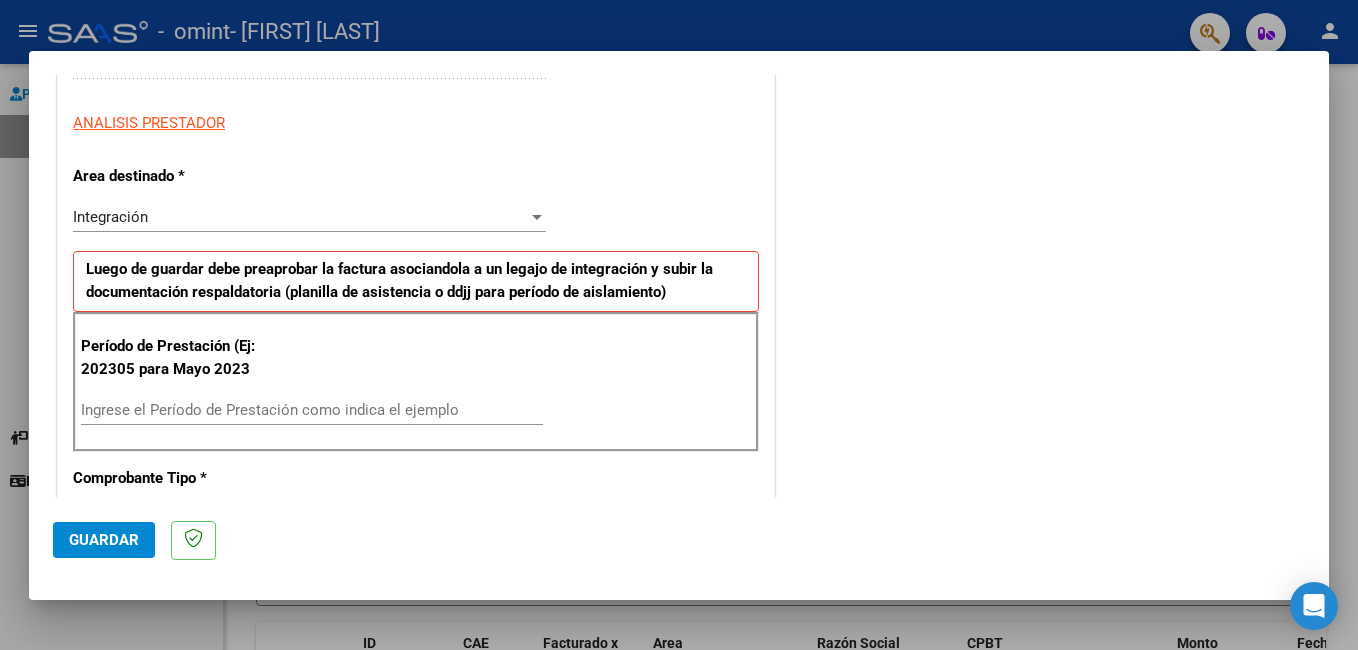 scroll, scrollTop: 349, scrollLeft: 0, axis: vertical 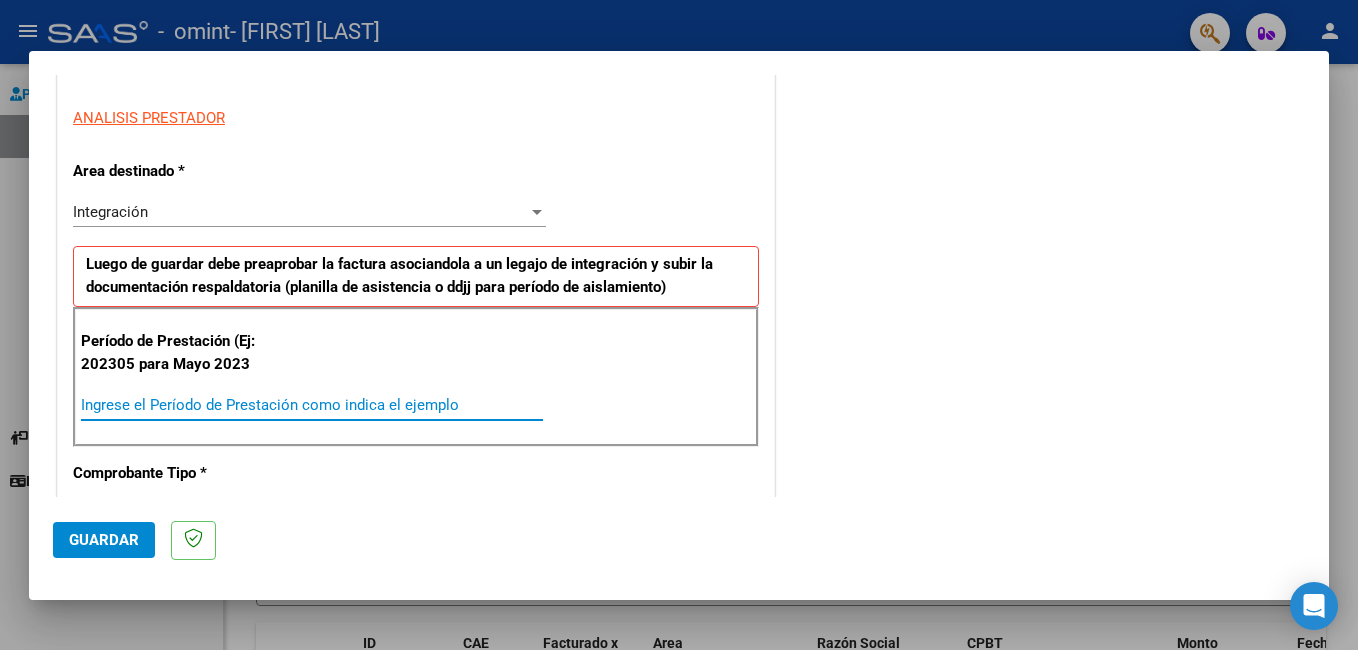 click on "Ingrese el Período de Prestación como indica el ejemplo" at bounding box center [312, 405] 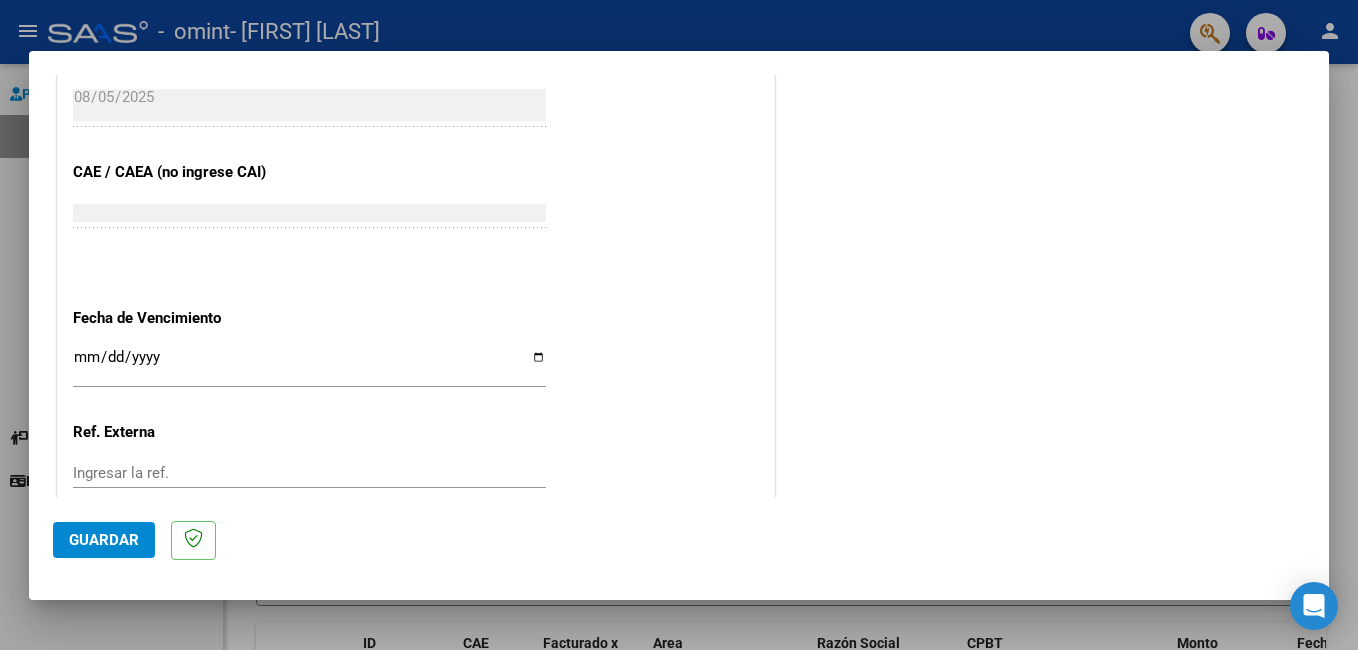 scroll, scrollTop: 1300, scrollLeft: 0, axis: vertical 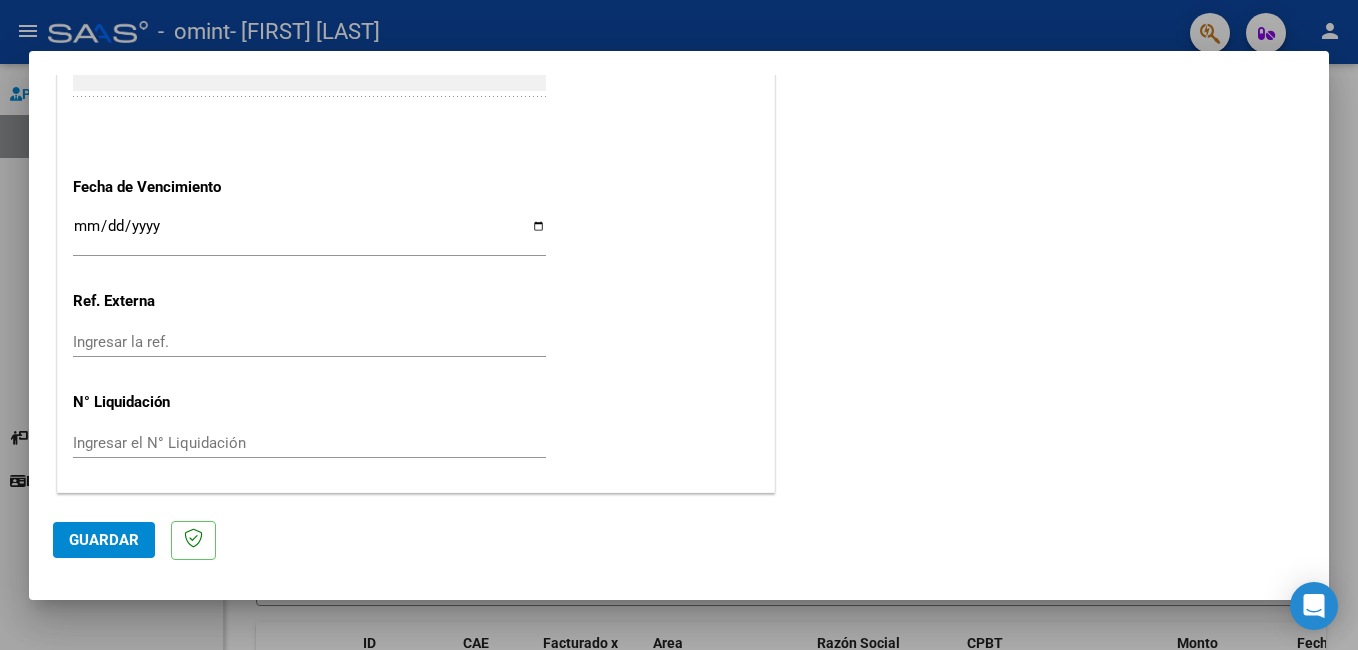 type on "202507" 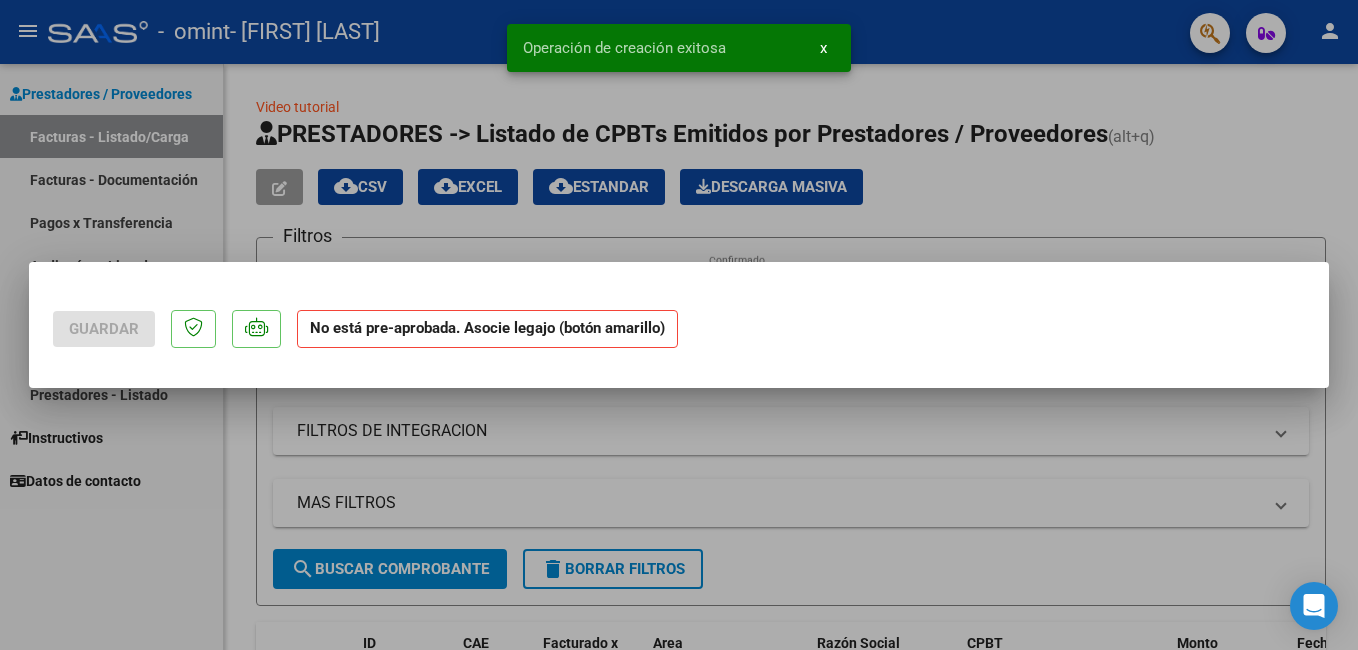 scroll, scrollTop: 0, scrollLeft: 0, axis: both 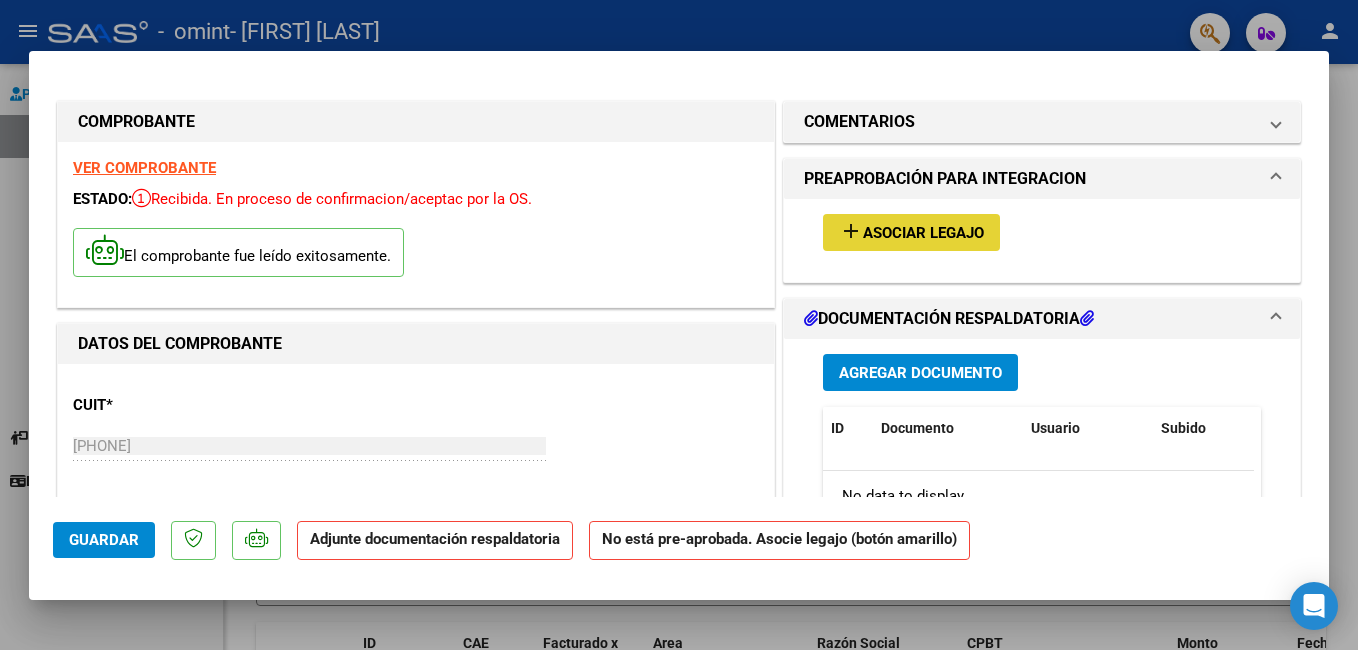 click on "Asociar Legajo" at bounding box center (923, 233) 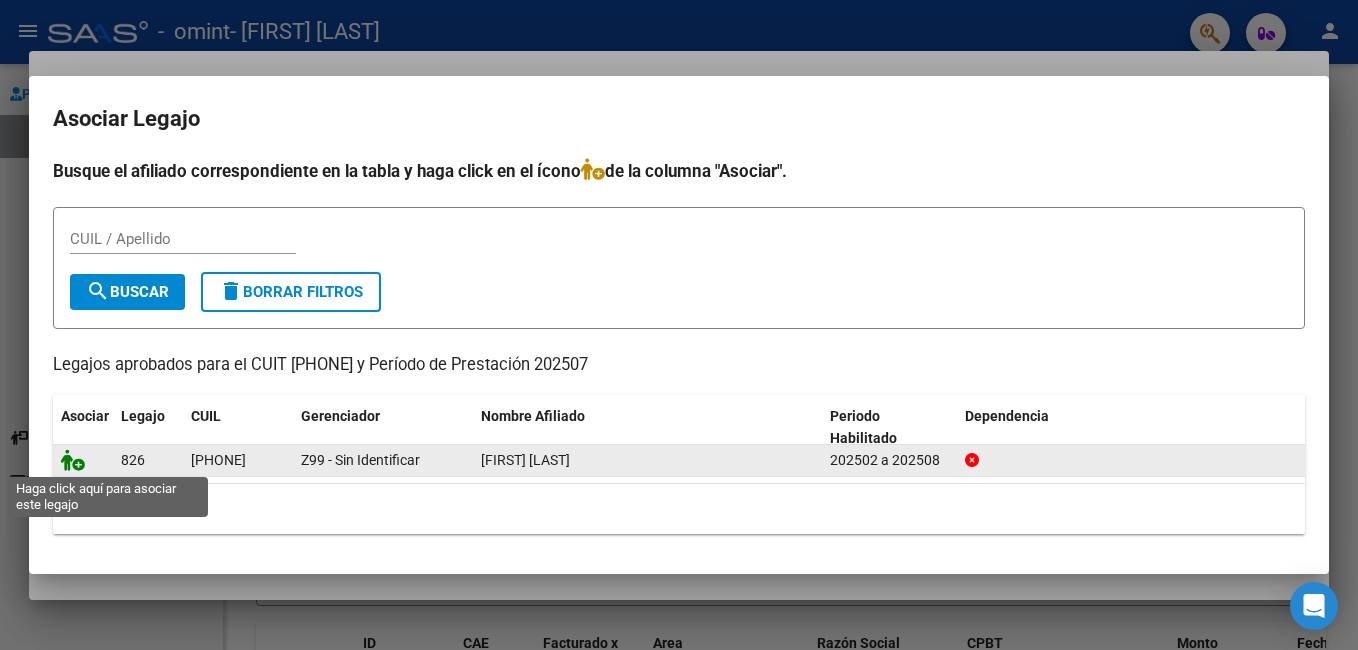 click 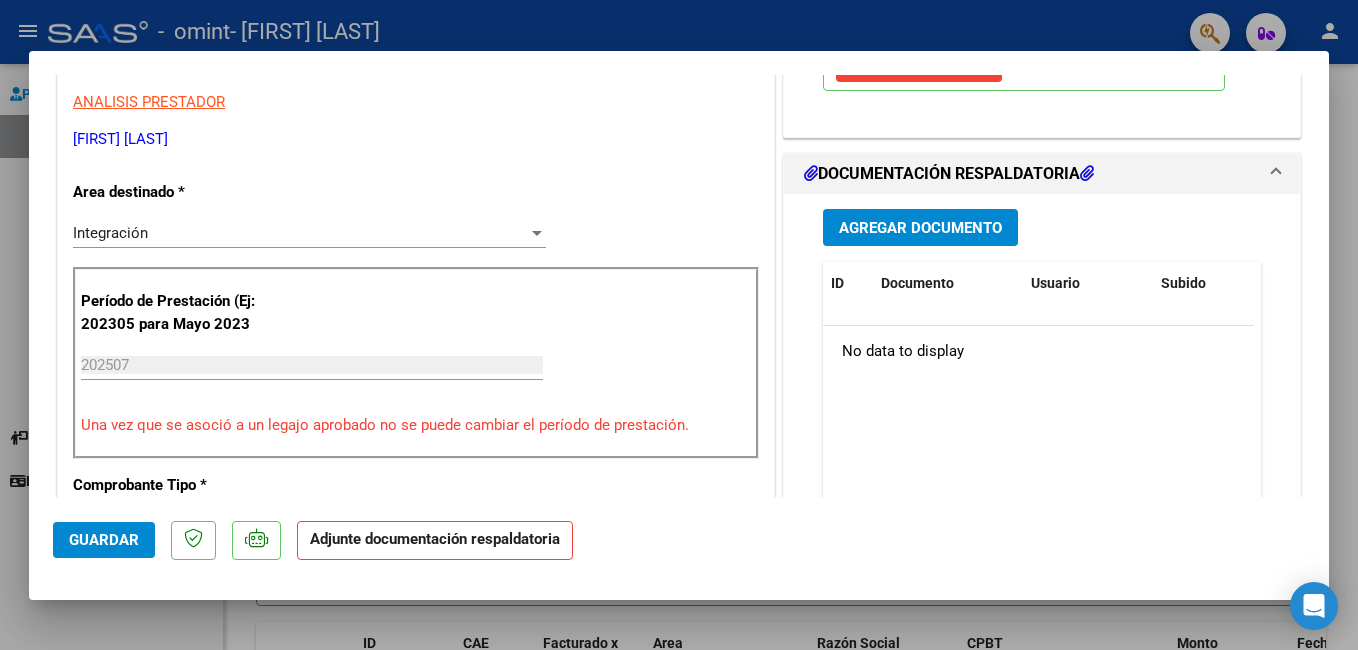 scroll, scrollTop: 405, scrollLeft: 0, axis: vertical 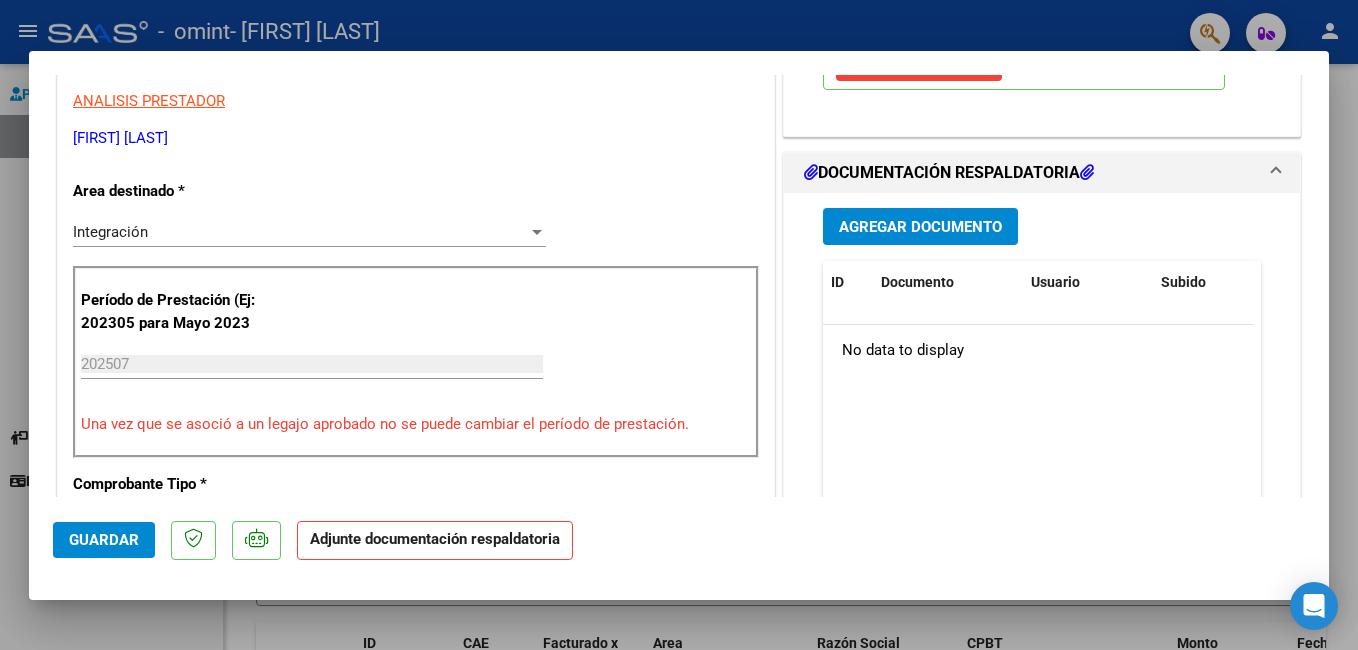 click on "Agregar Documento" at bounding box center [920, 227] 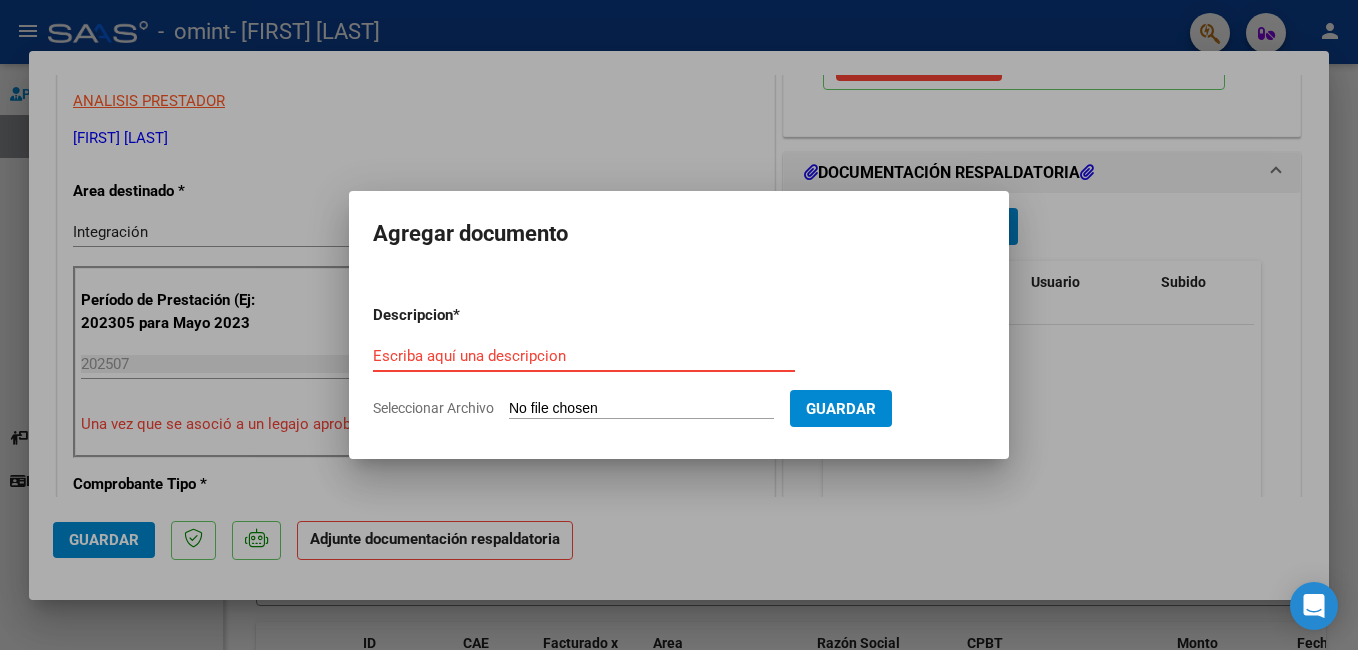 click on "Escriba aquí una descripcion" at bounding box center (584, 356) 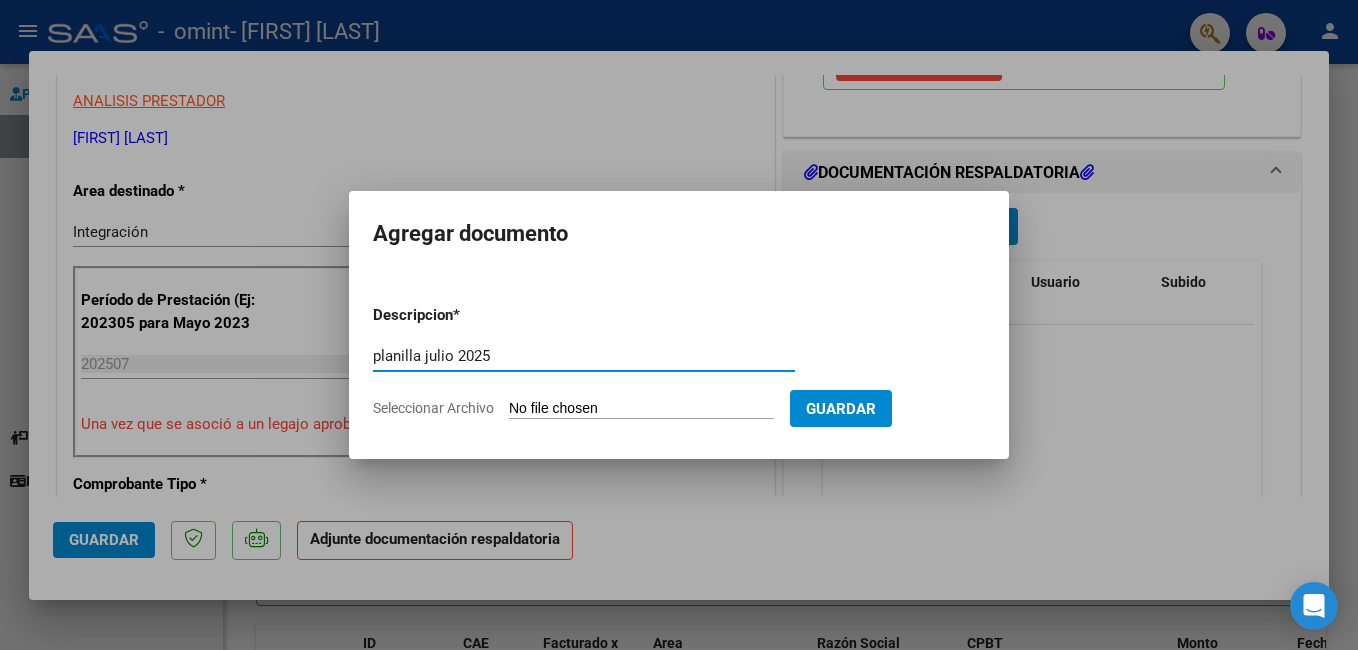 type on "planilla julio 2025" 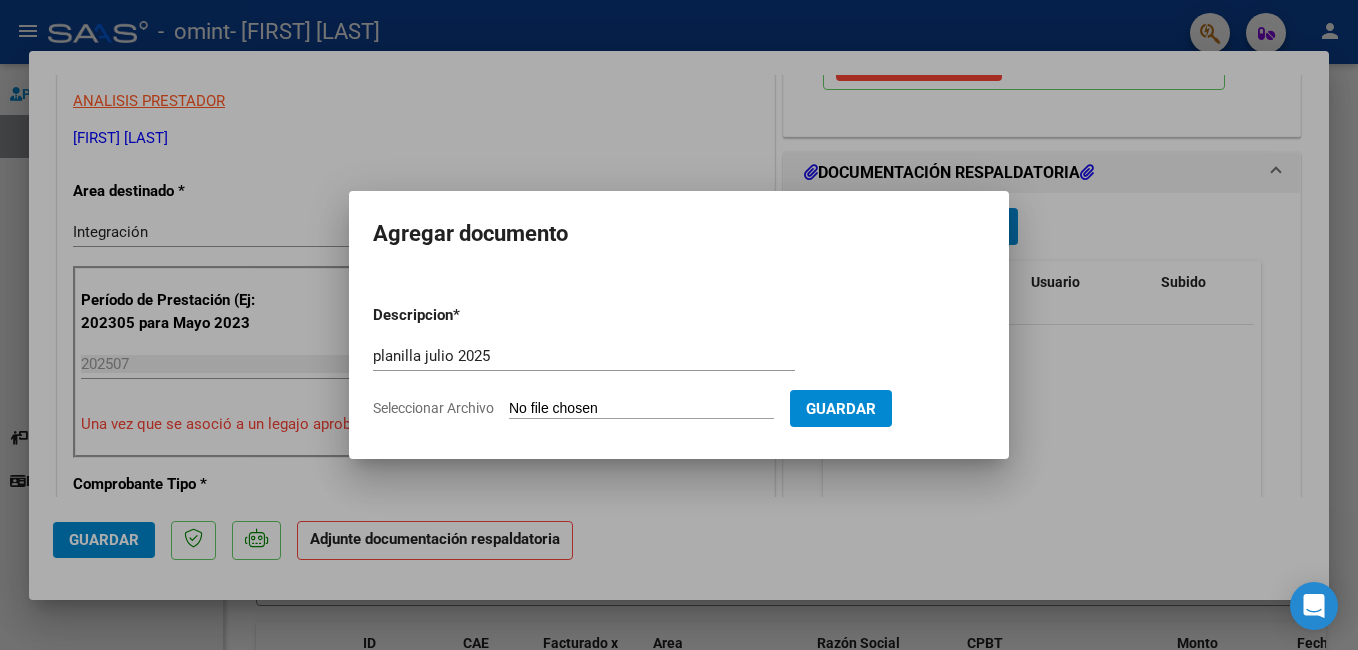 click on "Seleccionar Archivo" at bounding box center (641, 409) 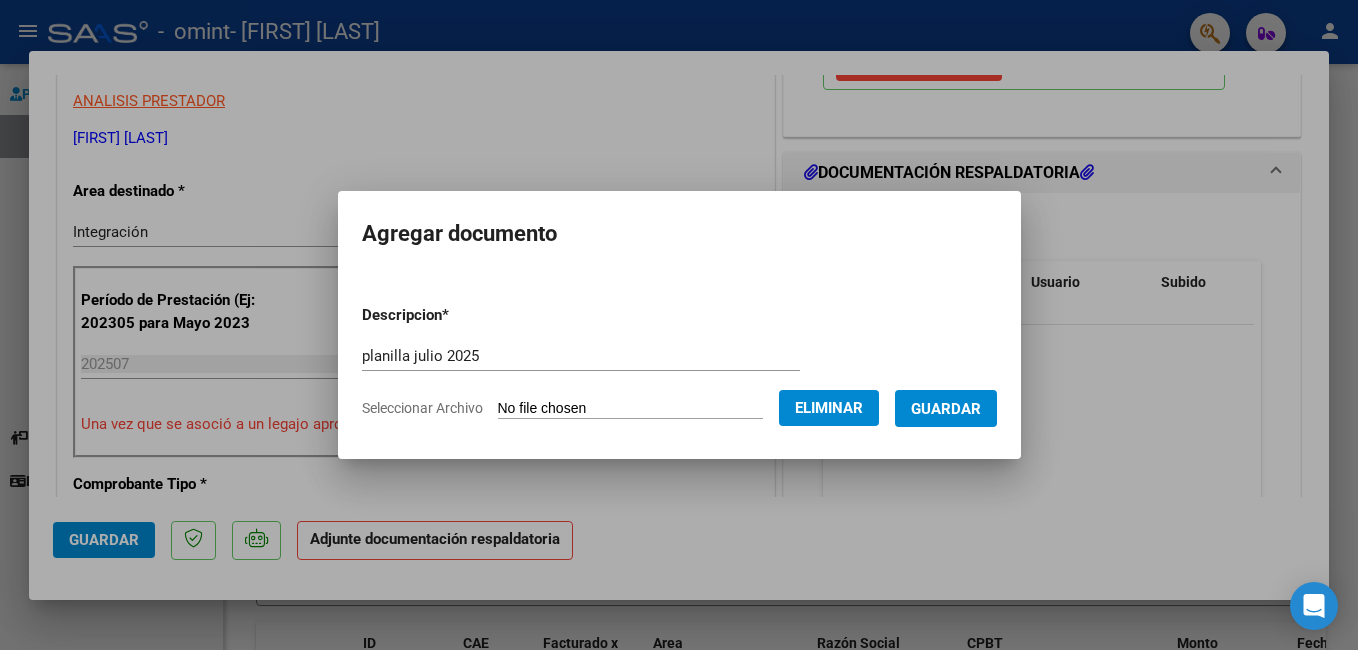 click on "Guardar" at bounding box center (946, 409) 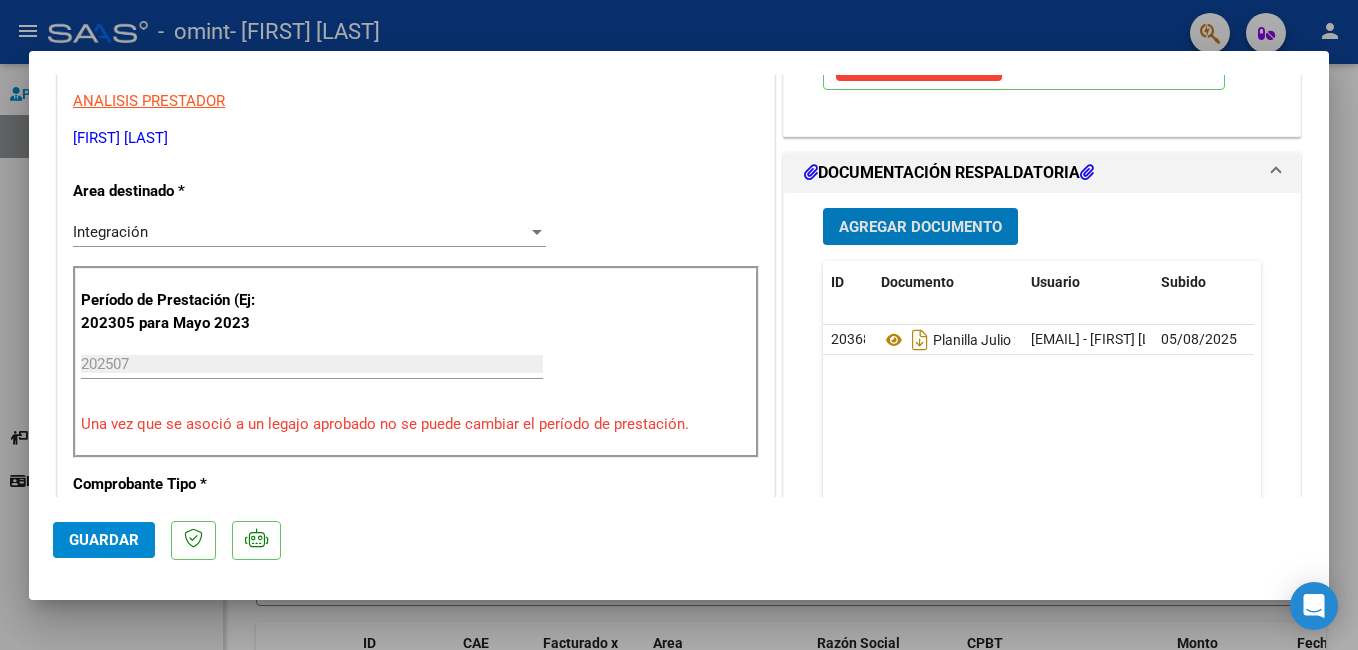 click on "Integración" at bounding box center [300, 232] 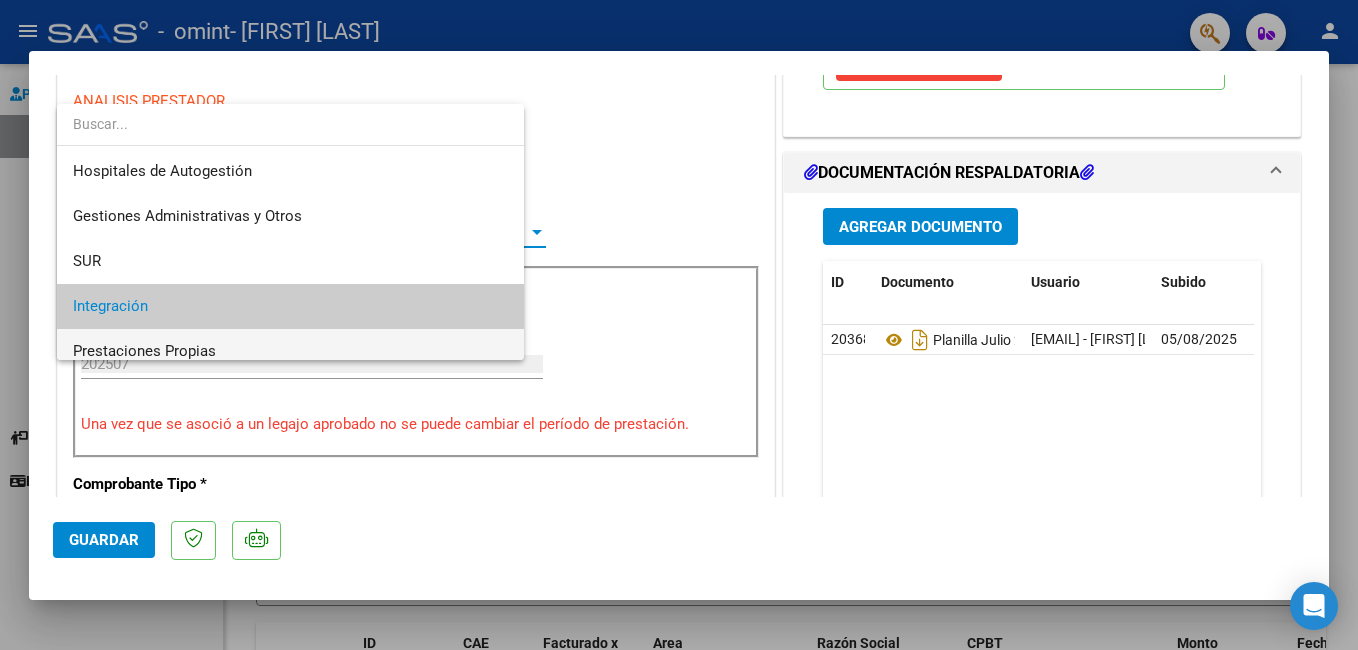 scroll, scrollTop: 75, scrollLeft: 0, axis: vertical 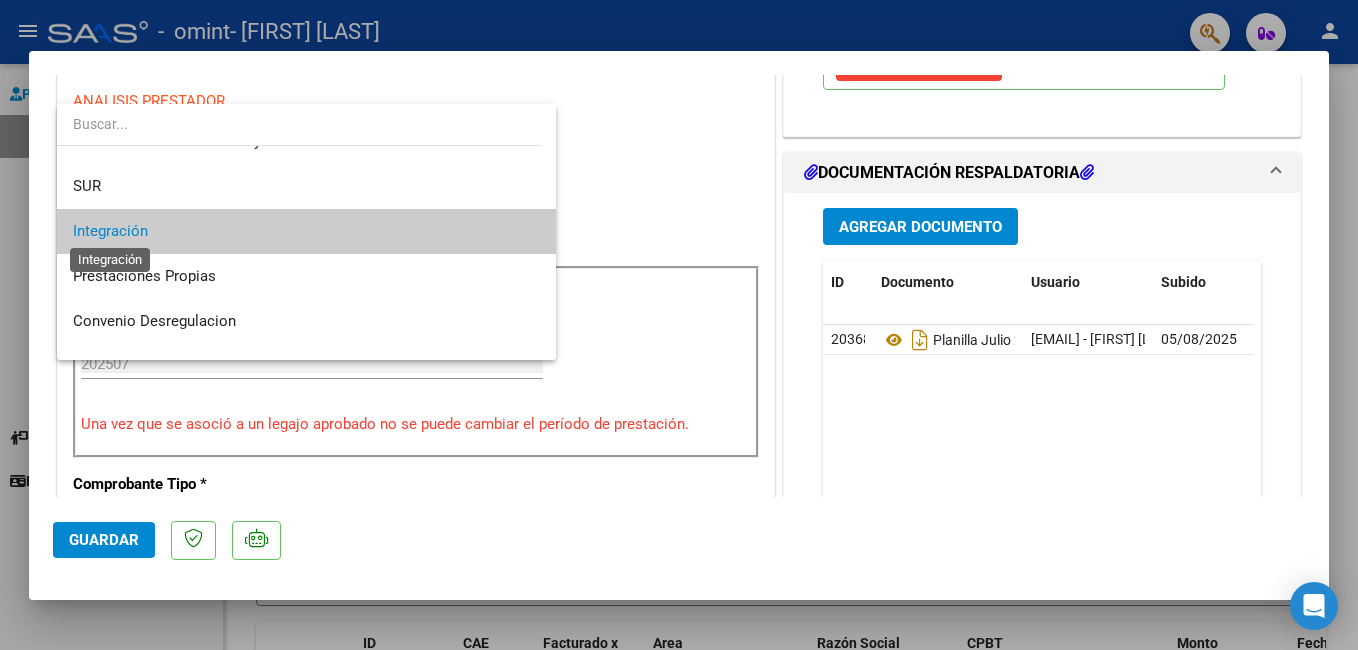 click on "Integración" at bounding box center (110, 231) 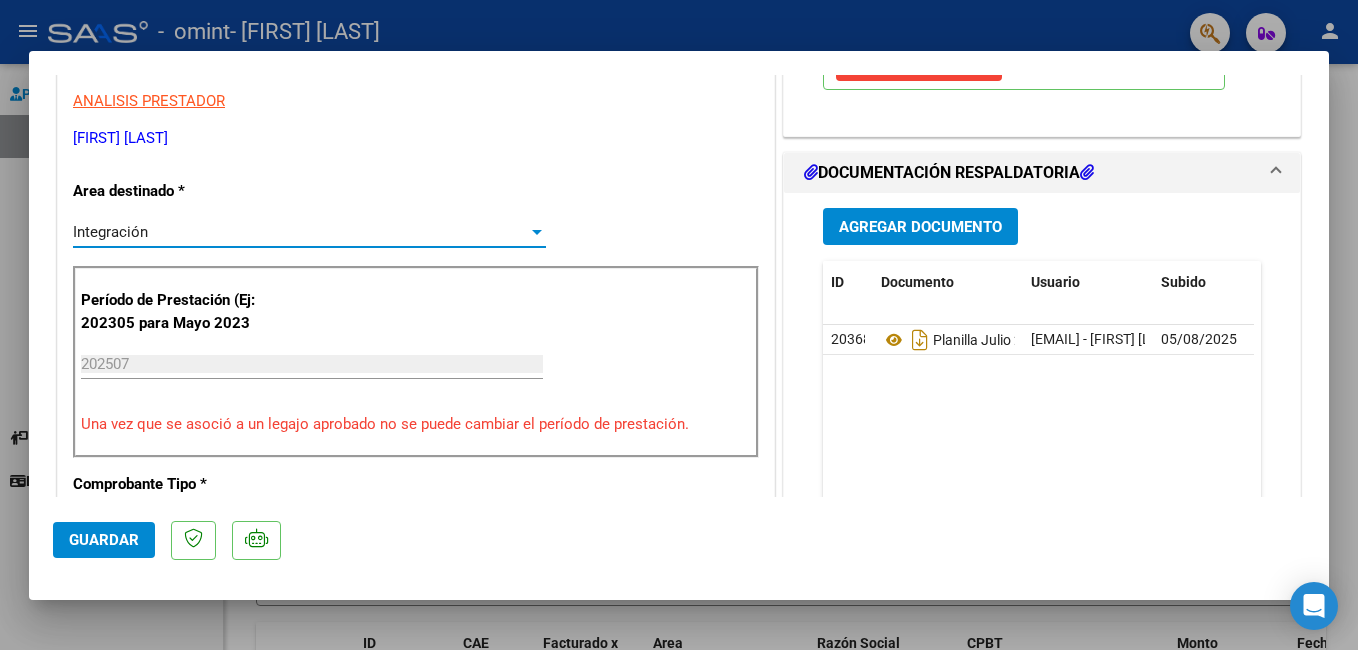 click on "Guardar" 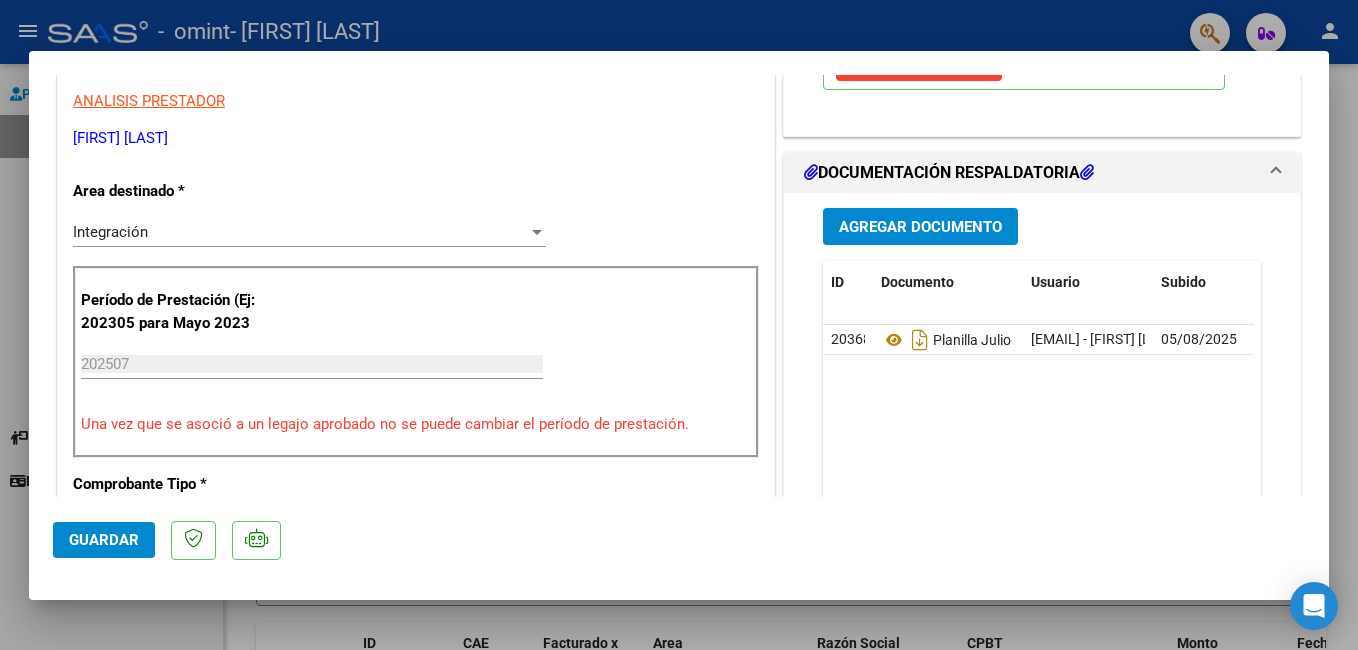 click on "Guardar" 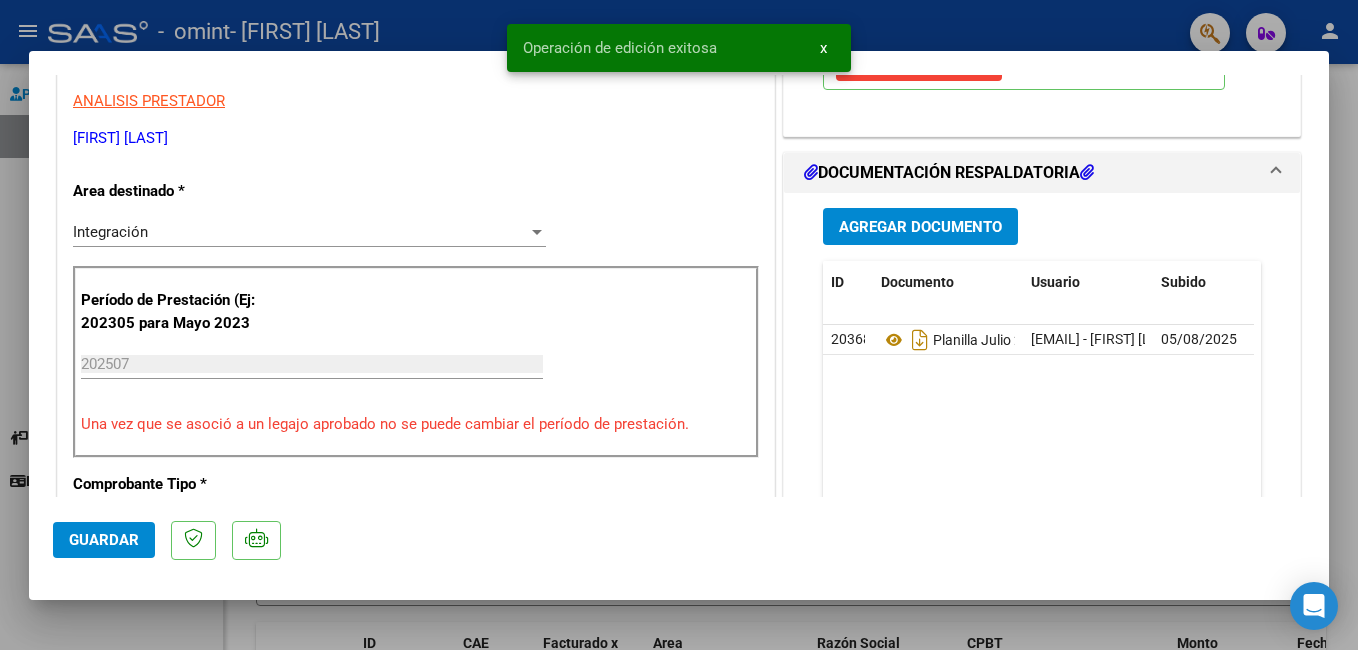 click at bounding box center (679, 325) 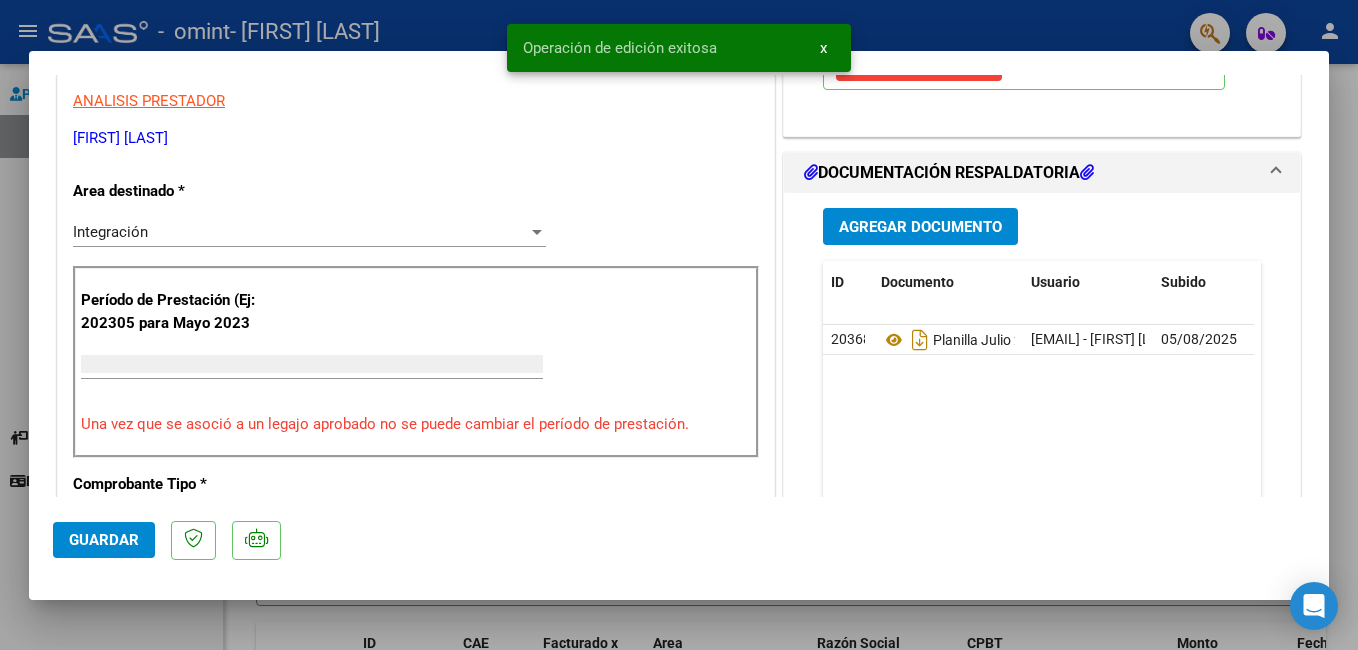 scroll, scrollTop: 344, scrollLeft: 0, axis: vertical 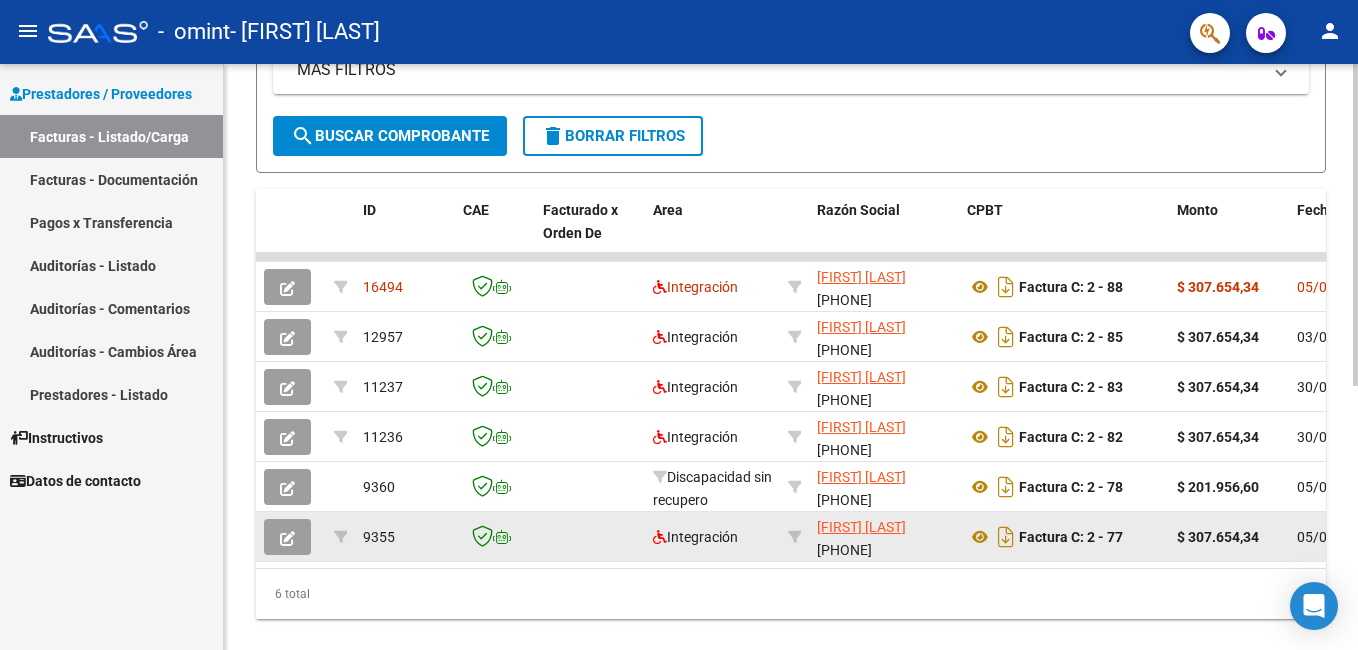 click 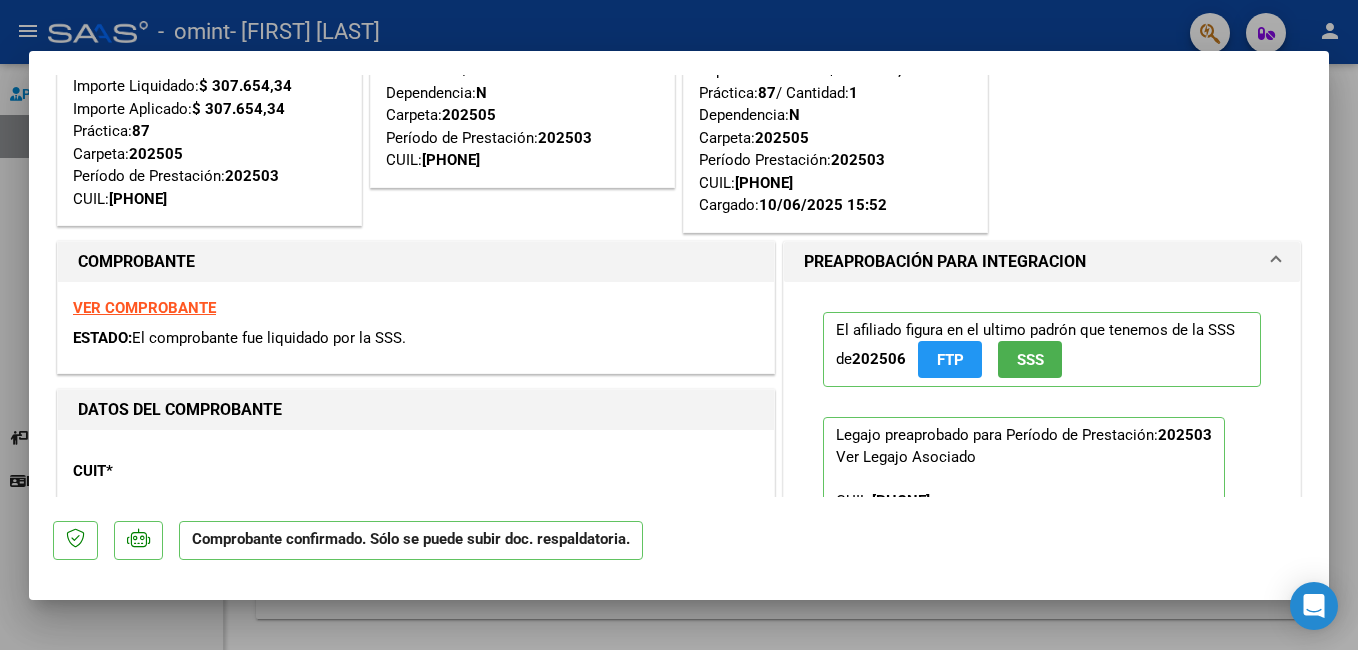scroll, scrollTop: 142, scrollLeft: 0, axis: vertical 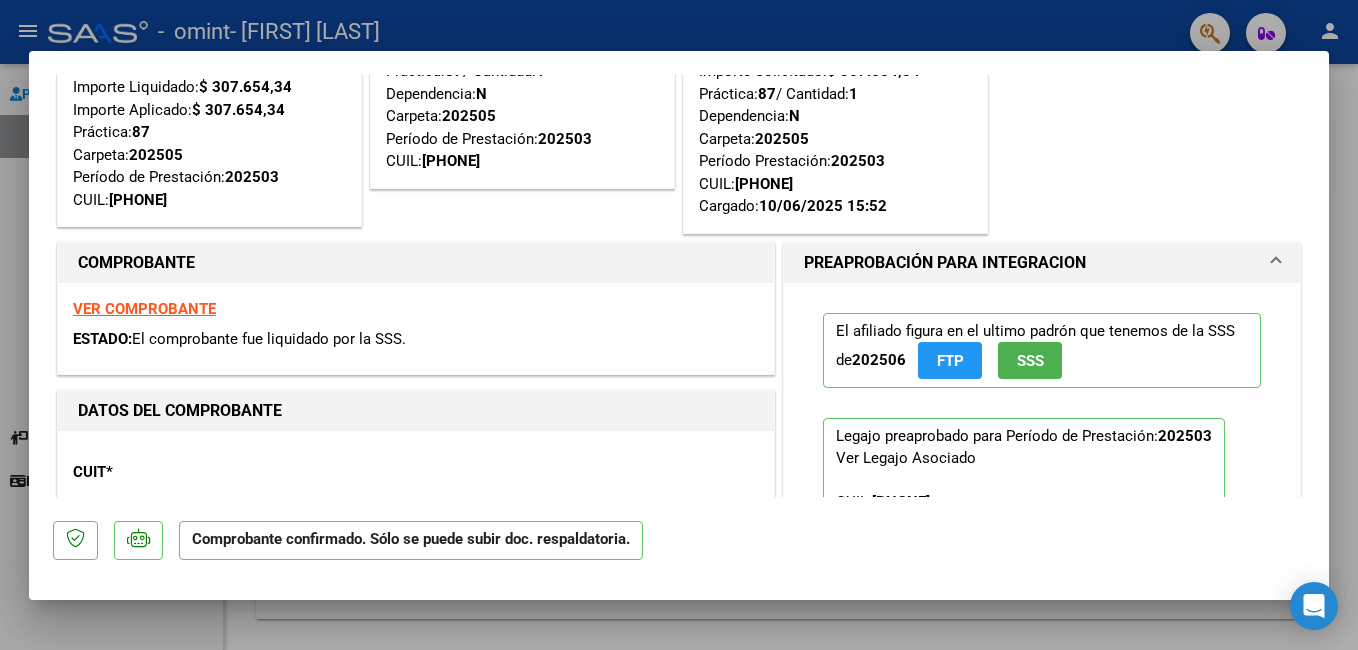 click on "El comprobante fue liquidado por la SSS." at bounding box center [269, 339] 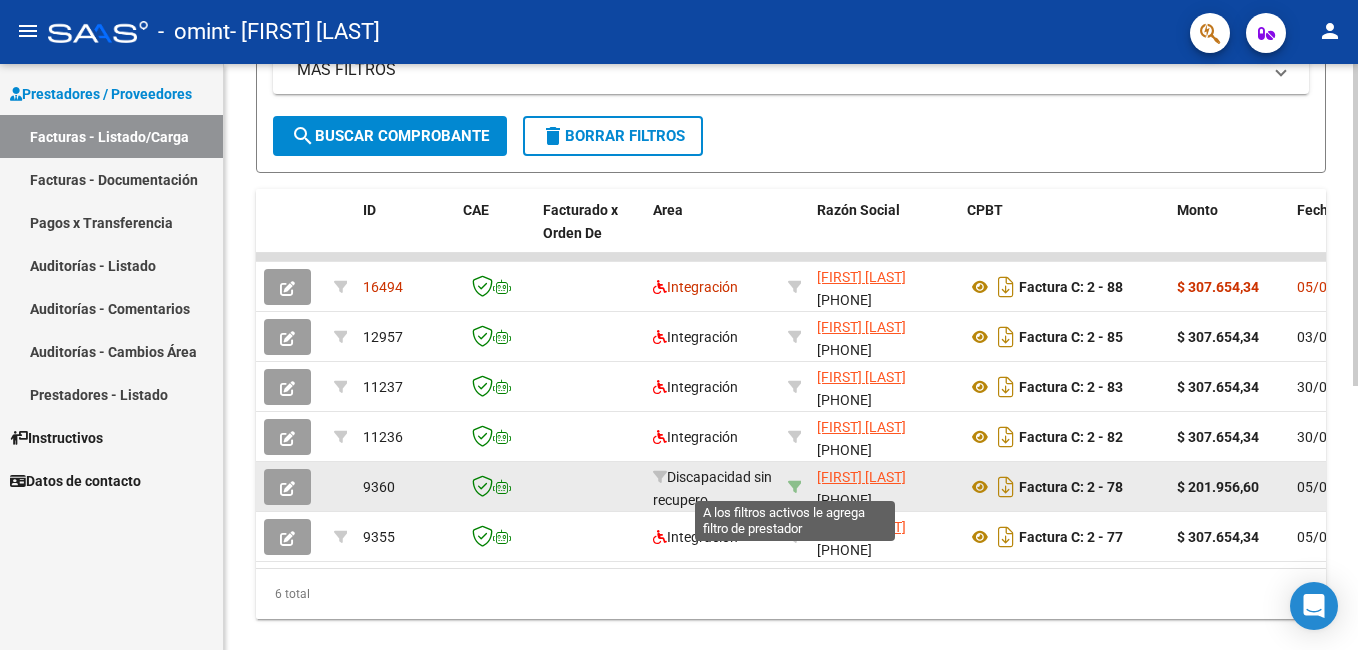 click 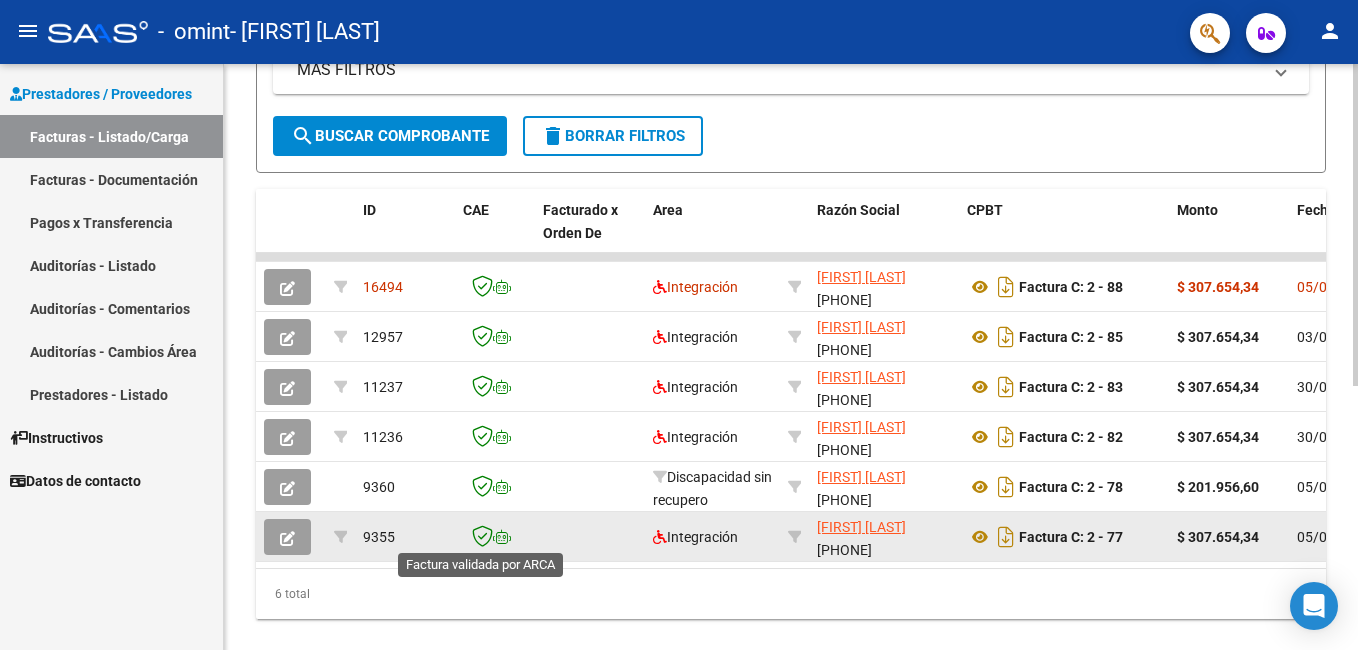 click 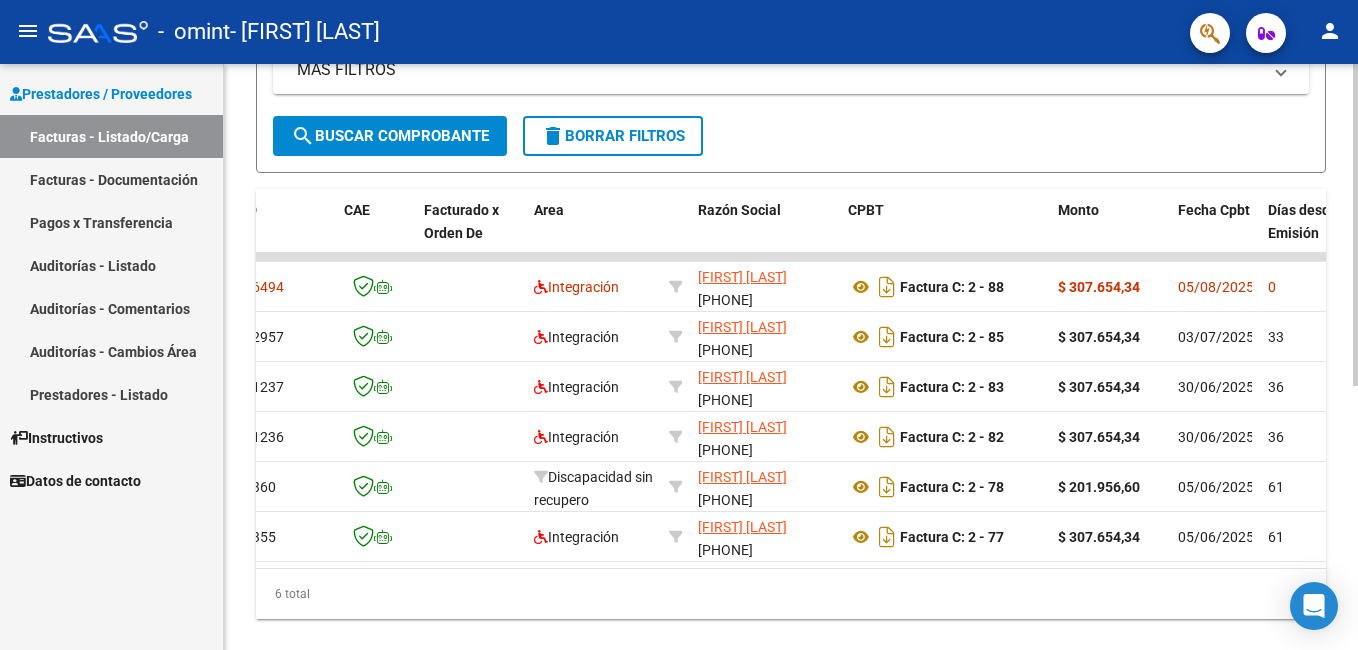 scroll, scrollTop: 0, scrollLeft: 0, axis: both 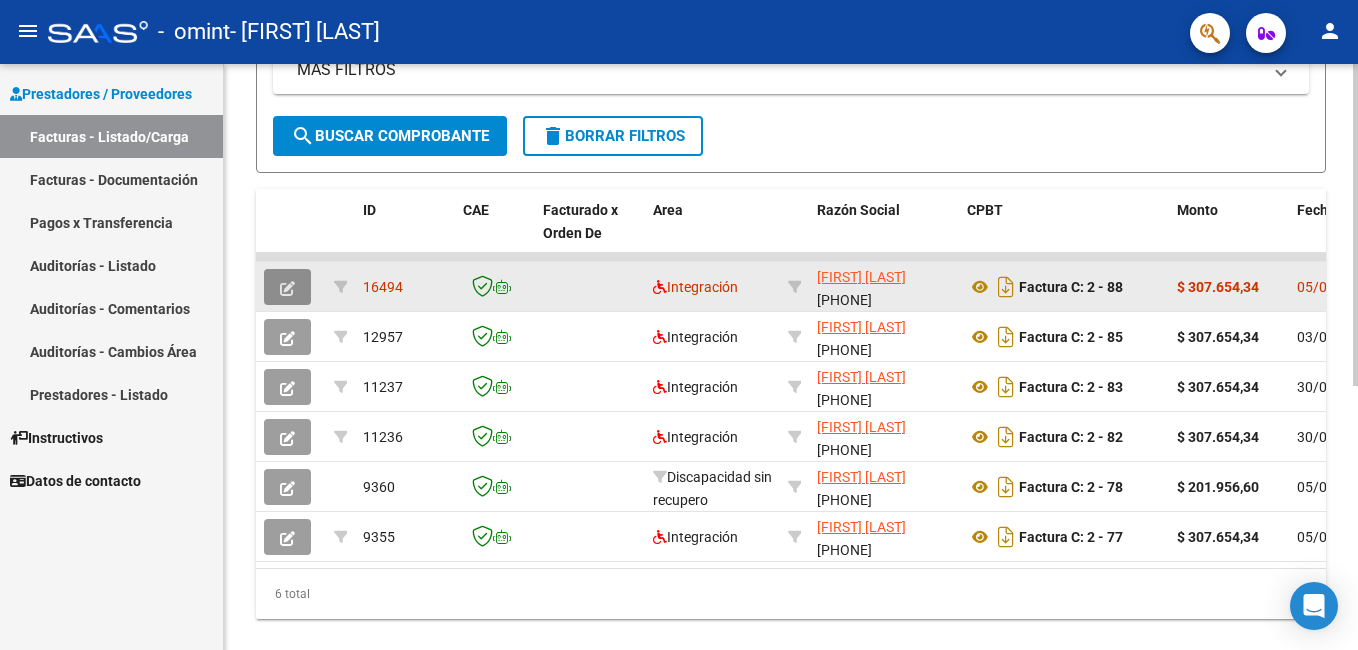 click 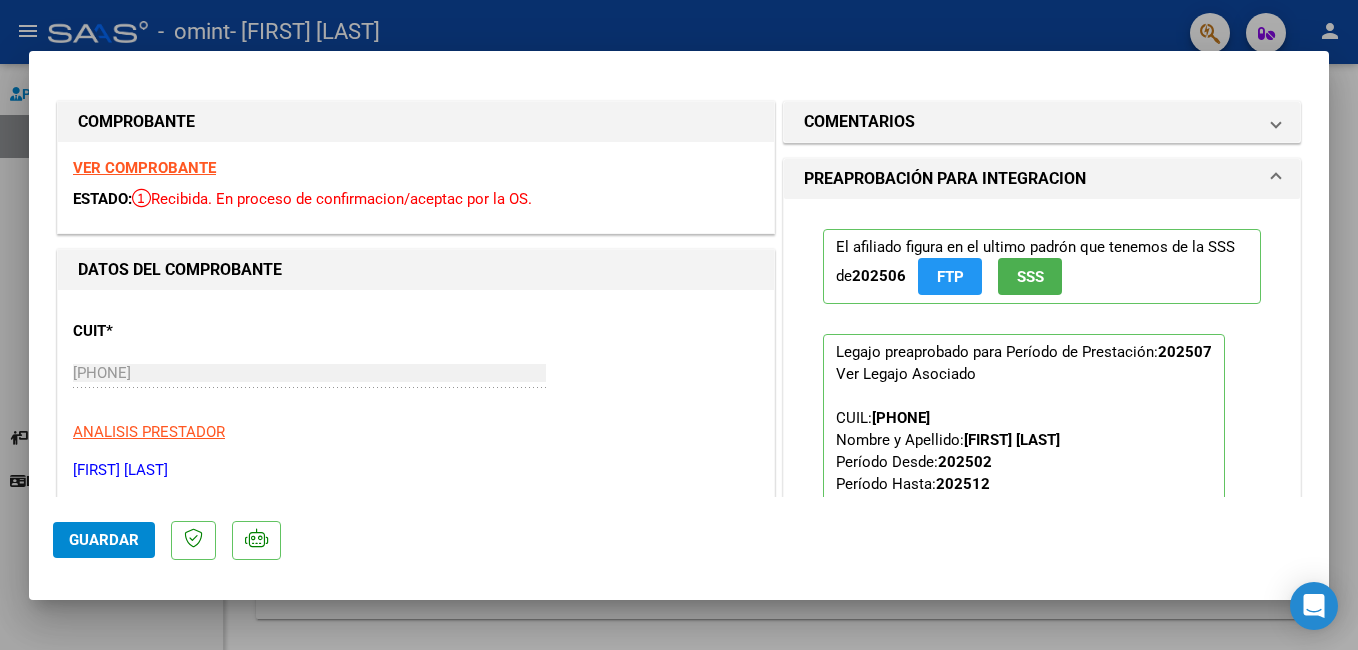 click at bounding box center [679, 325] 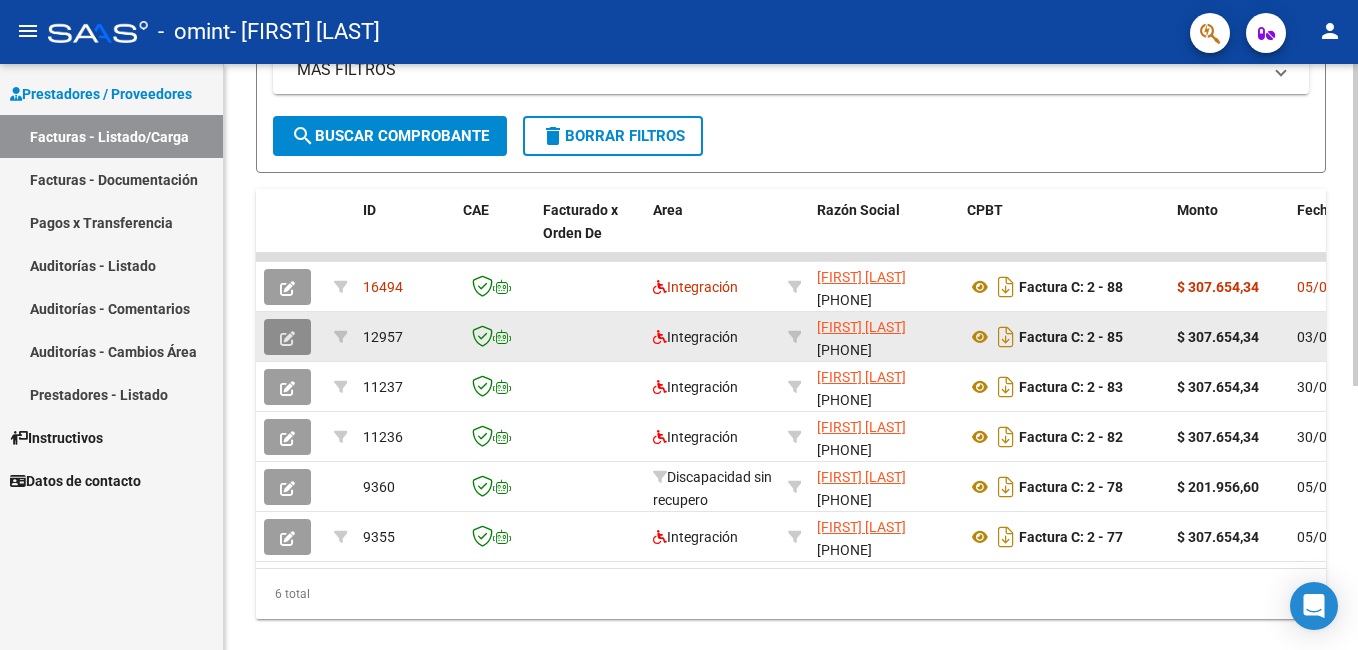click 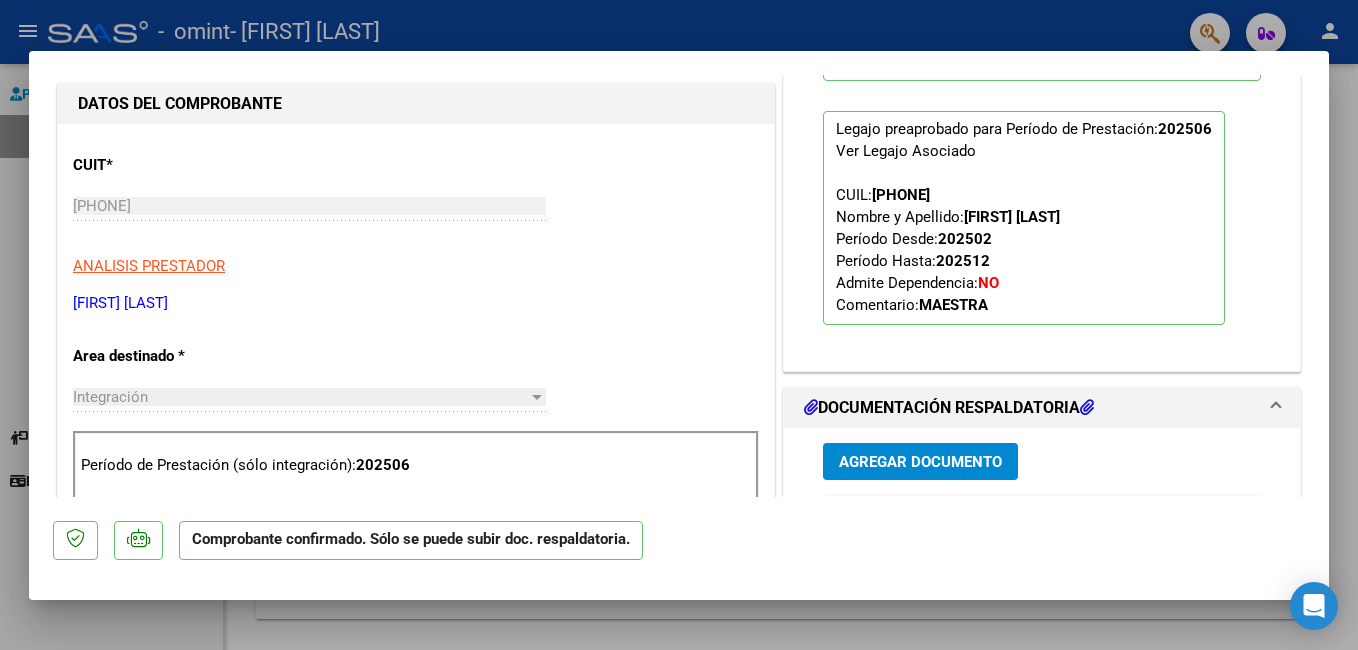 scroll, scrollTop: 0, scrollLeft: 0, axis: both 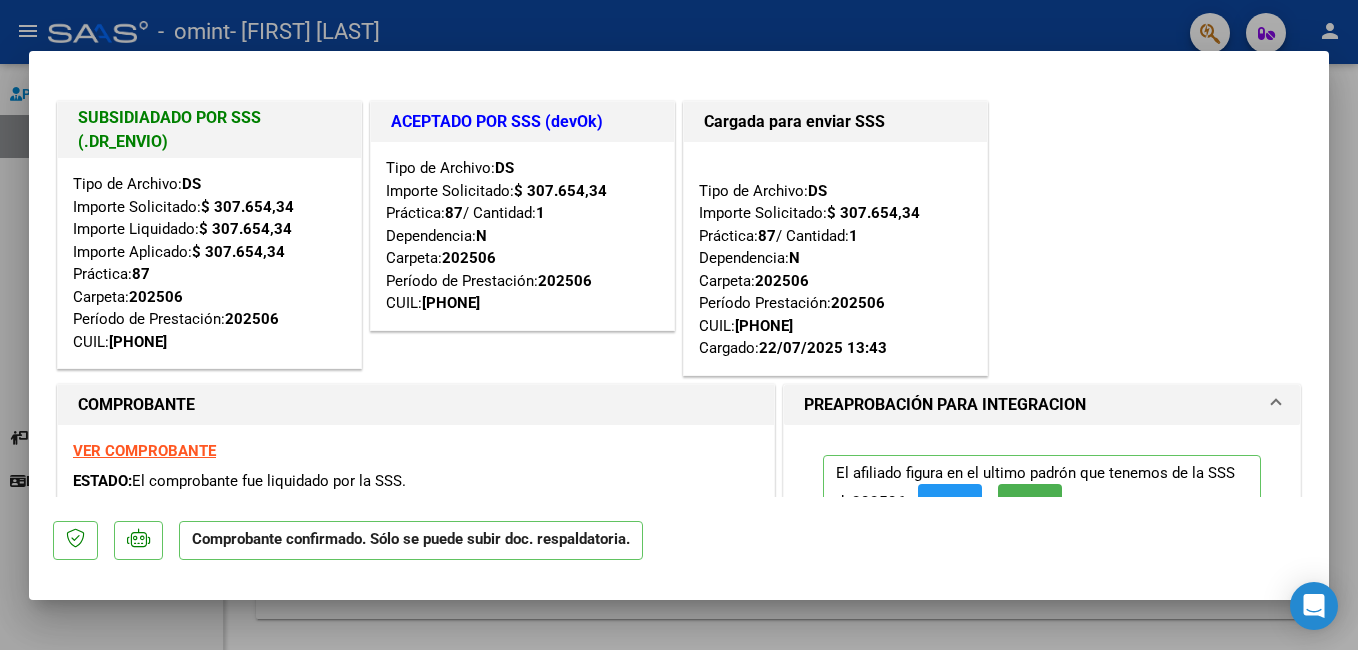 click at bounding box center (679, 325) 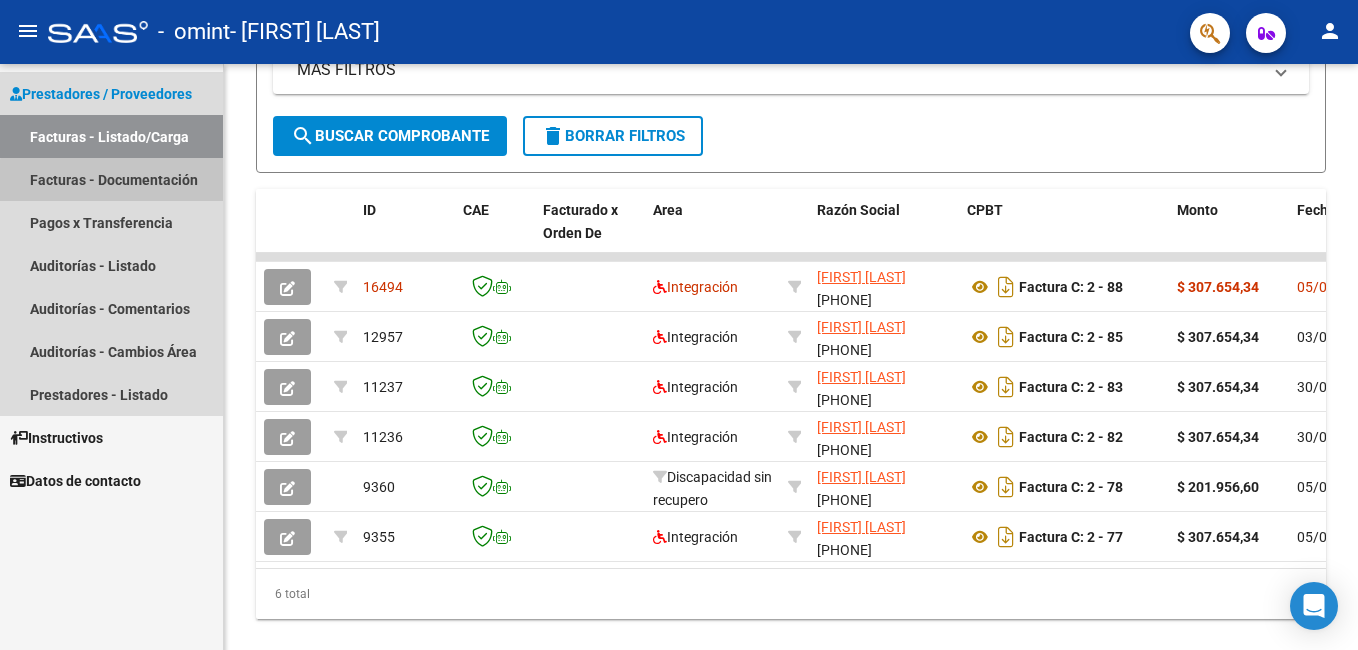 click on "Facturas - Documentación" at bounding box center (111, 179) 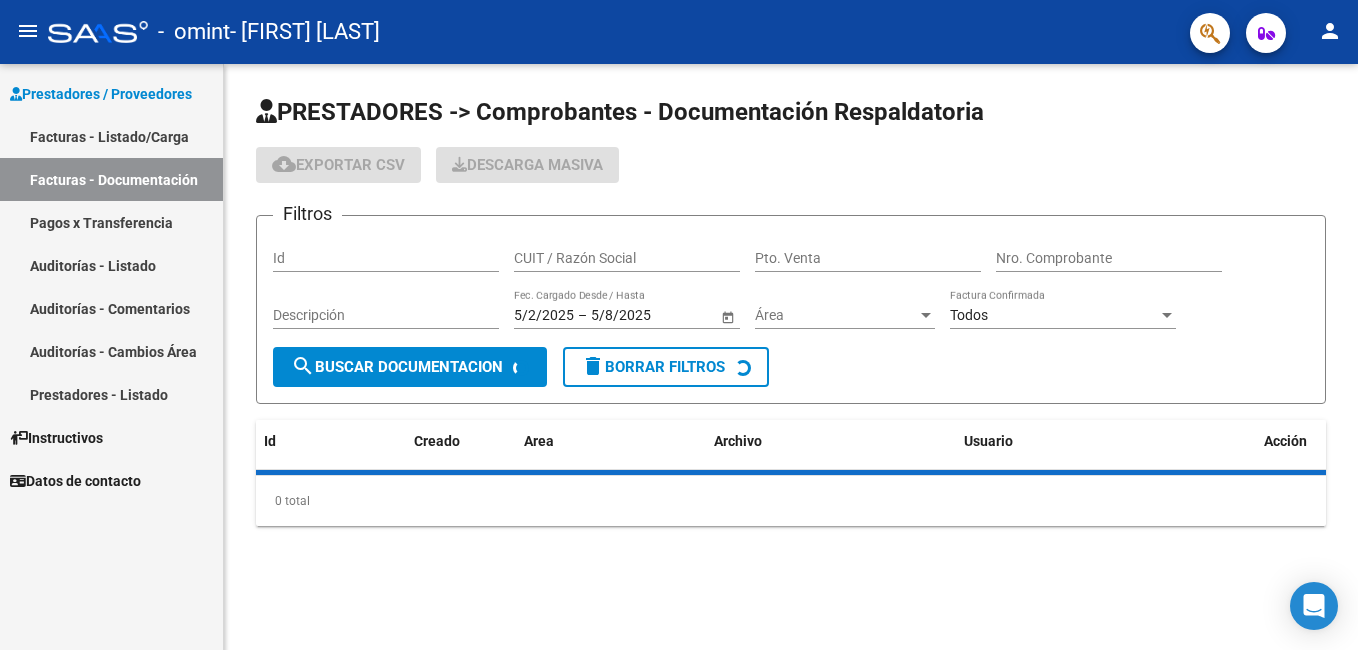 scroll, scrollTop: 0, scrollLeft: 0, axis: both 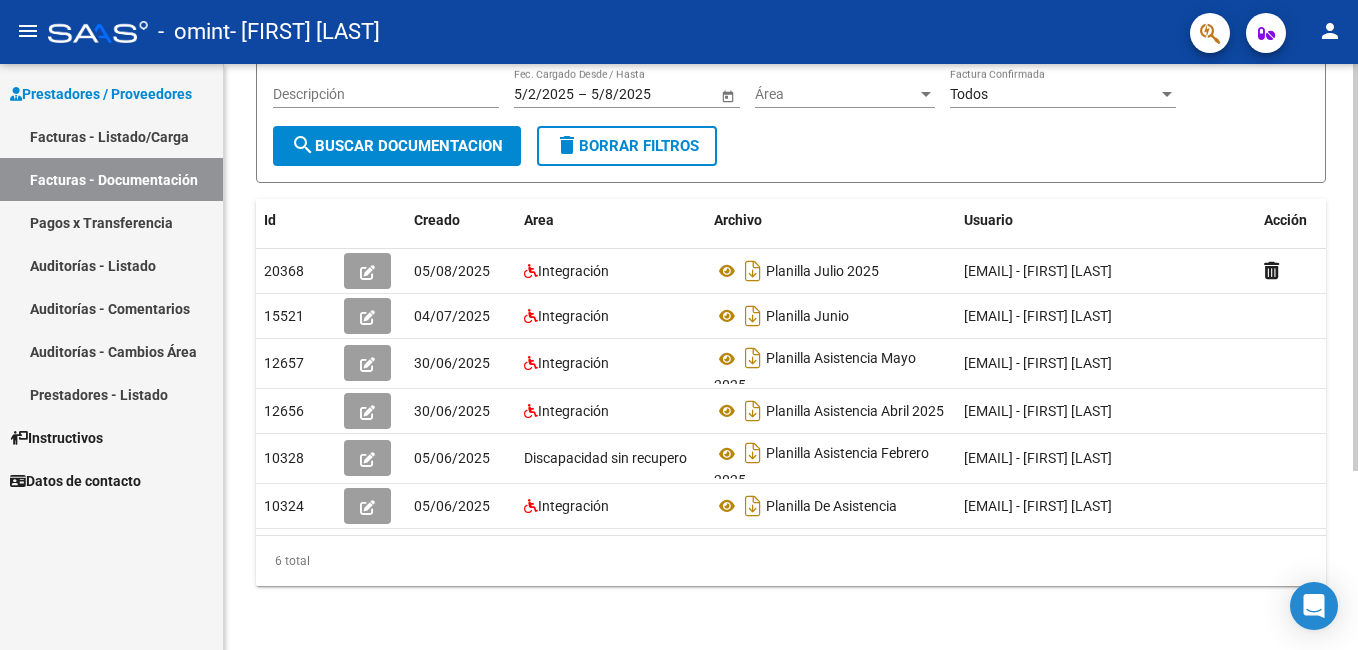 click on "menu -  omint  - [FIRST] [LAST] person  Prestadores / Proveedores Facturas - Listado/Carga Facturas - Documentación Pagos x Transferencia Auditorías - Listado Auditorías - Comentarios Auditorías - Cambios Área Prestadores - Listado  Instructivos  Datos de contacto  PRESTADORES -> Comprobantes - Documentación Respaldatoria cloud_download  Exportar CSV   Descarga Masiva
Filtros Id CUIT / Razón Social Pto. Venta Nro. Comprobante Descripción 5/2/2025 5/2/2025 – 5/8/2025 5/8/2025 Fec. Cargado Desde / Hasta Área Área Todos Factura Confirmada search  Buscar Documentacion  delete  Borrar Filtros  Id Creado Area Archivo Usuario Acción 20368
05/08/2025 Integración Planilla Julio 2025  [EMAIL] - [FIRST] [LAST]  15521
04/07/2025 Integración Planilla Junio   [EMAIL] - [FIRST] [LAST]  12657
30/06/2025 Integración Planilla Asistencia Mayo 2025  [EMAIL] - [FIRST] [LAST]  12656
30/06/2025 Integración 10328" at bounding box center [679, 325] 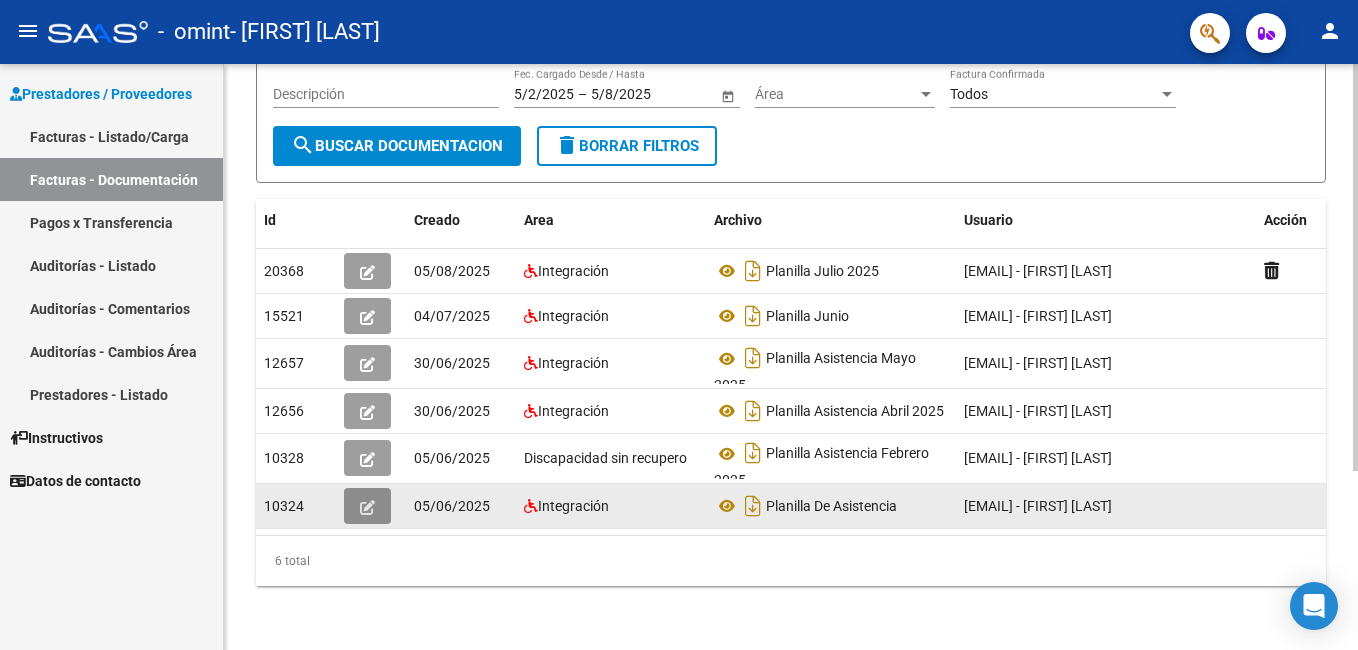 click 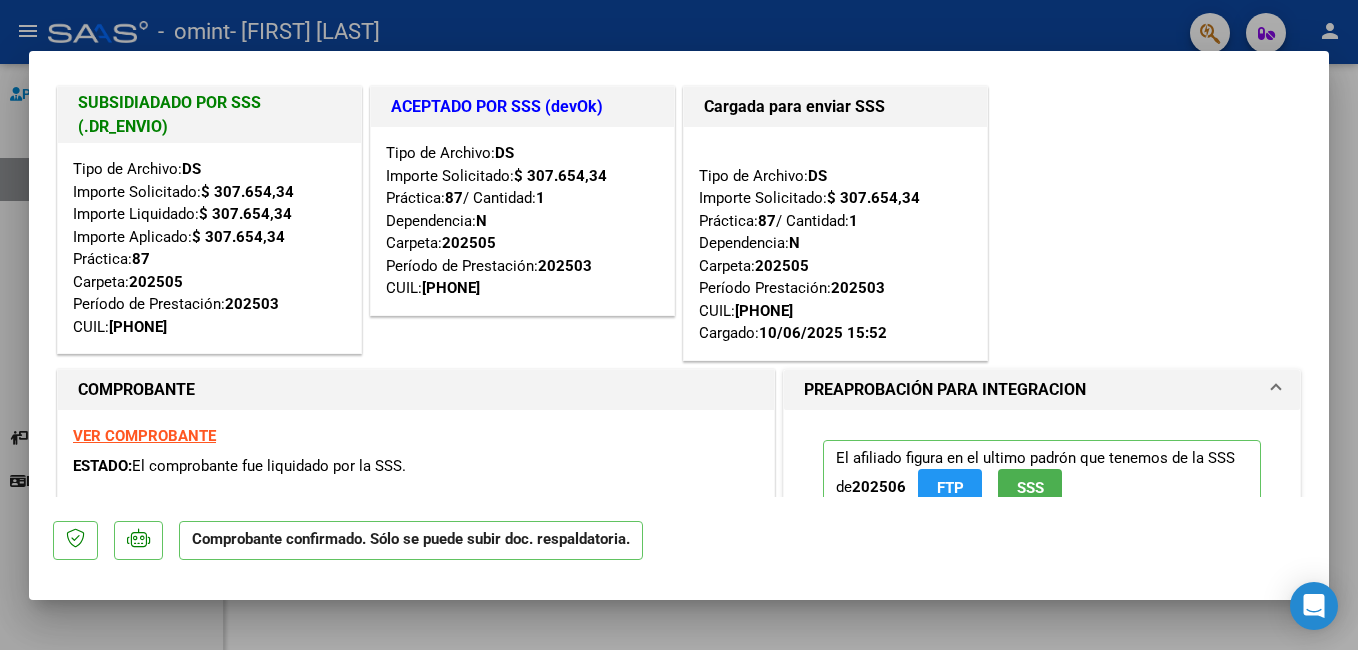 scroll, scrollTop: 0, scrollLeft: 0, axis: both 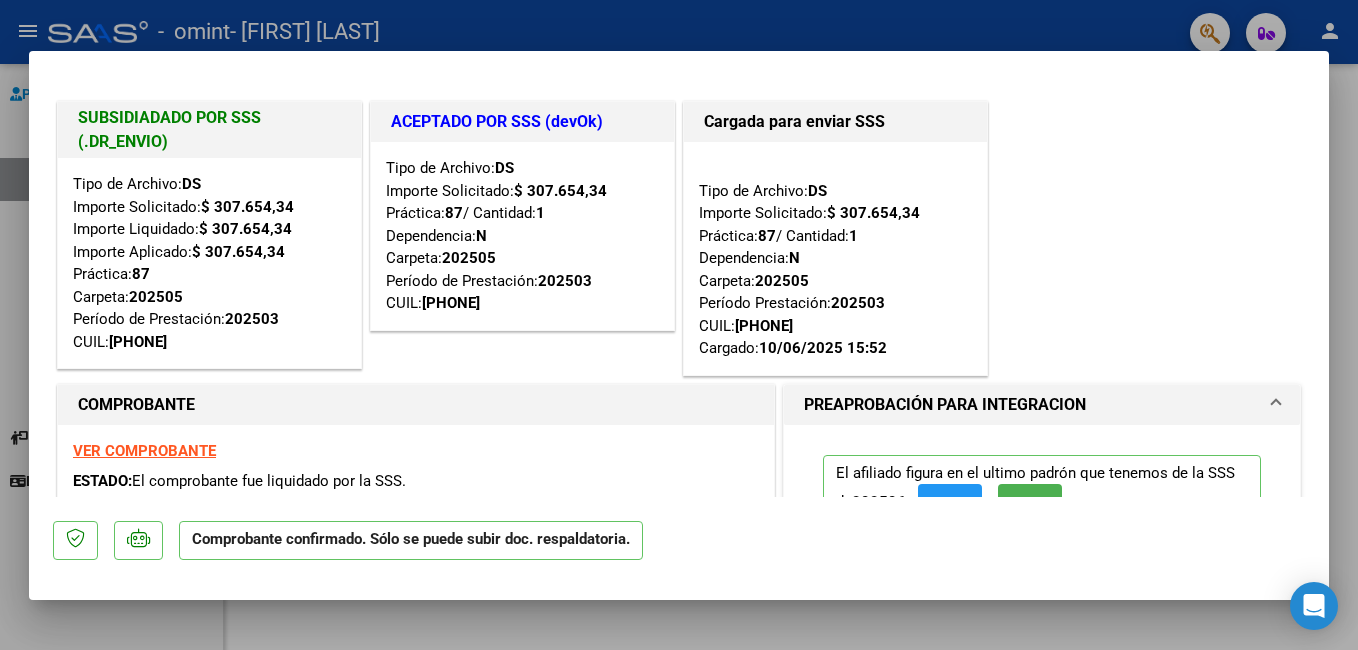 click at bounding box center (679, 325) 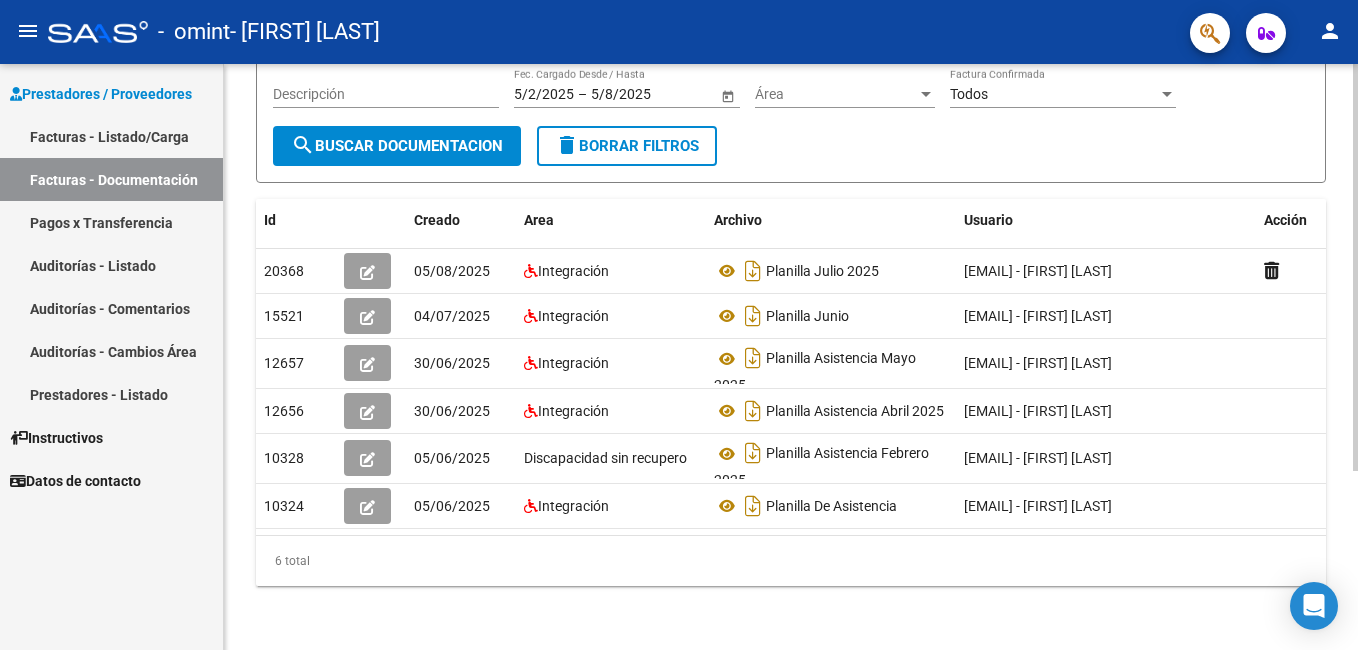 scroll, scrollTop: 0, scrollLeft: 0, axis: both 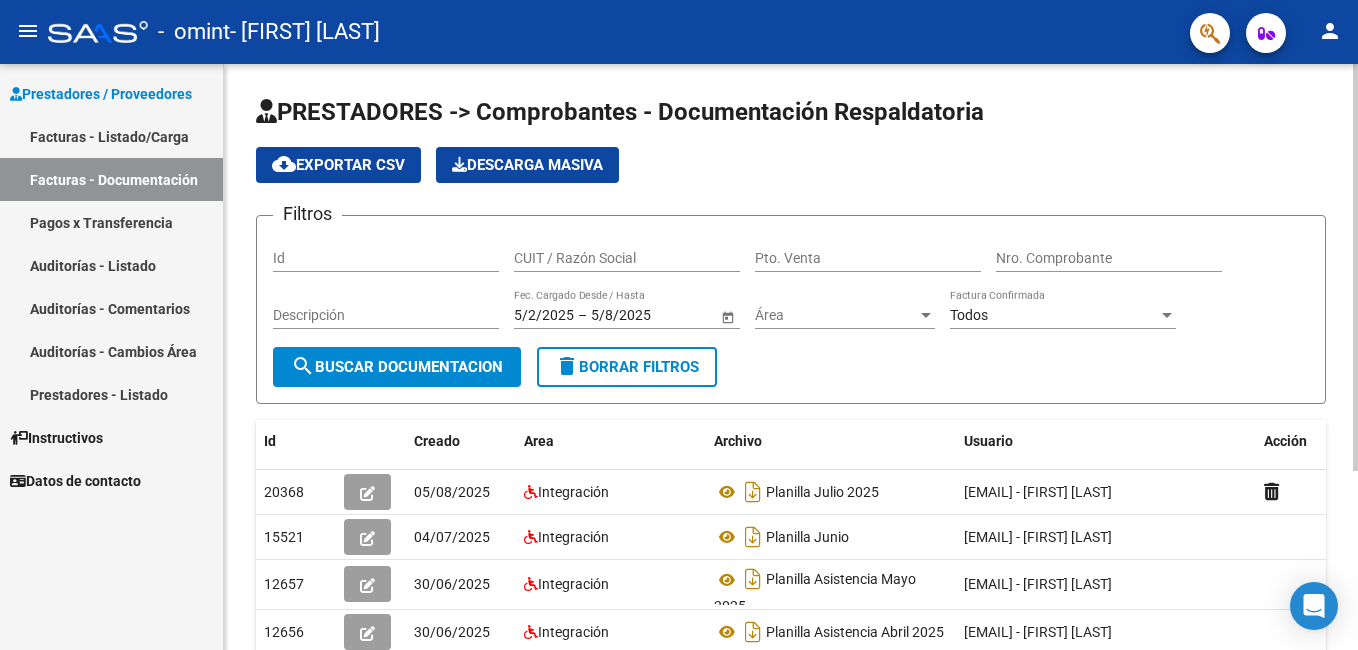 click 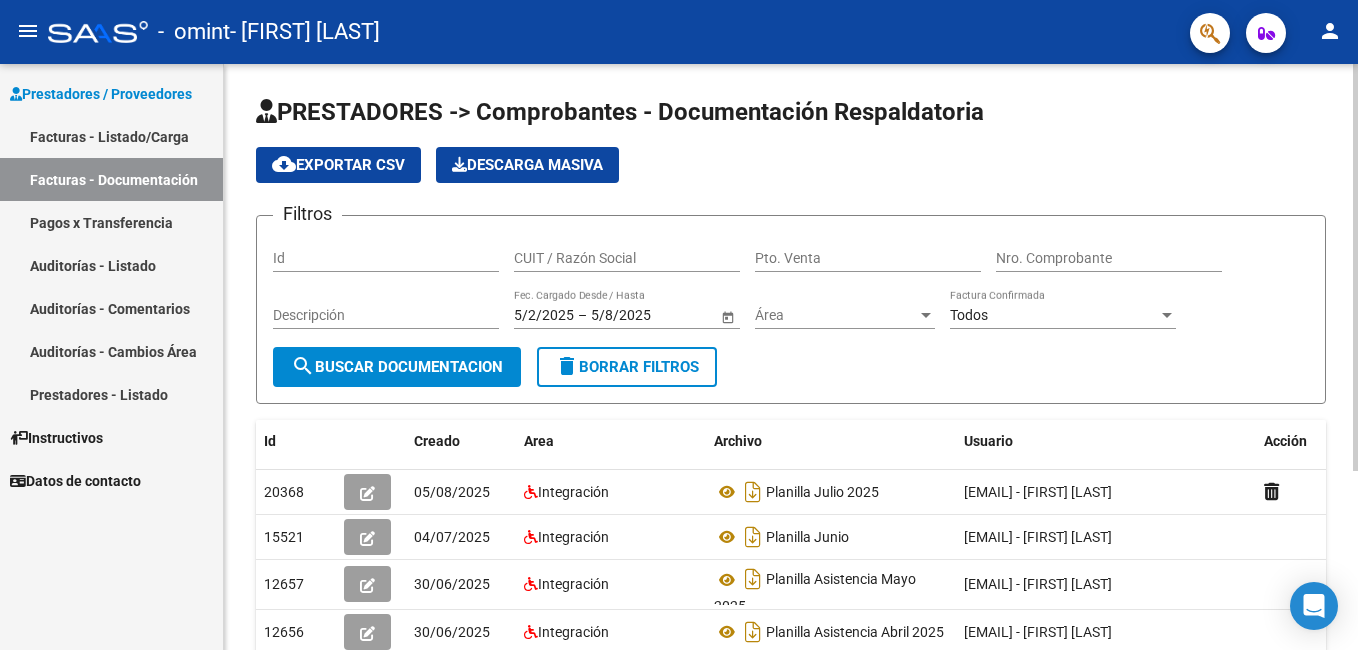 click 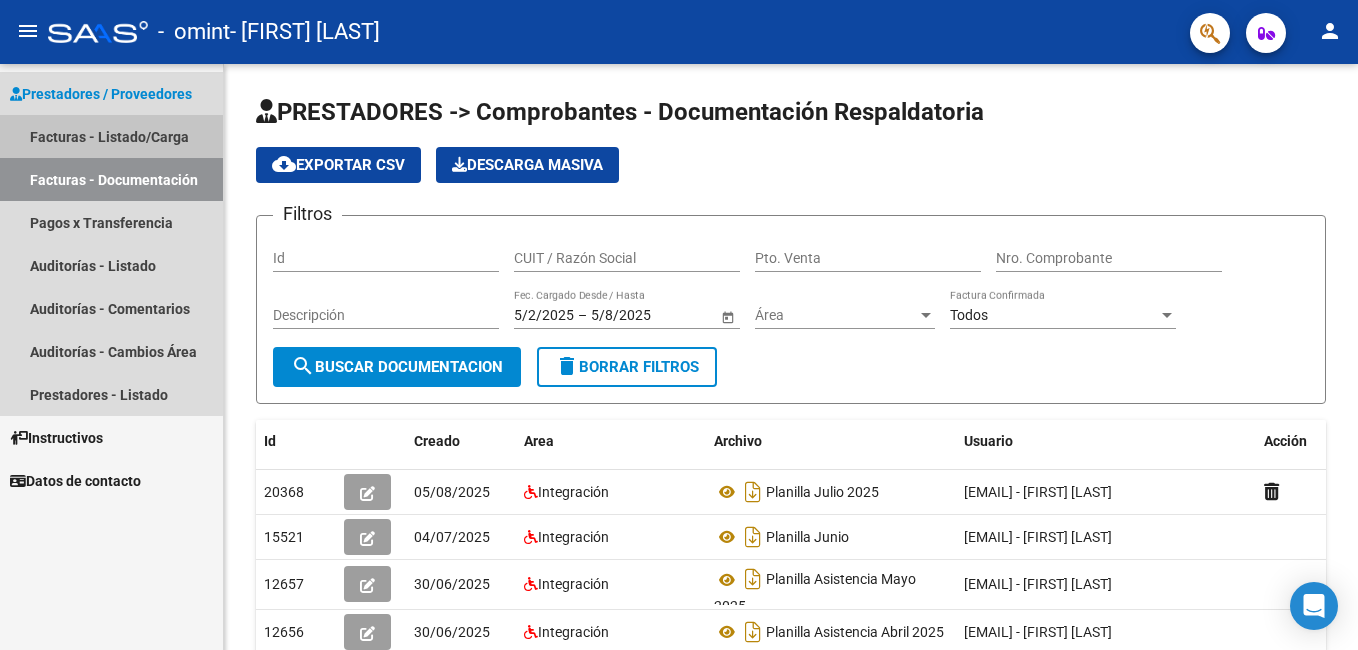 click on "Facturas - Listado/Carga" at bounding box center [111, 136] 